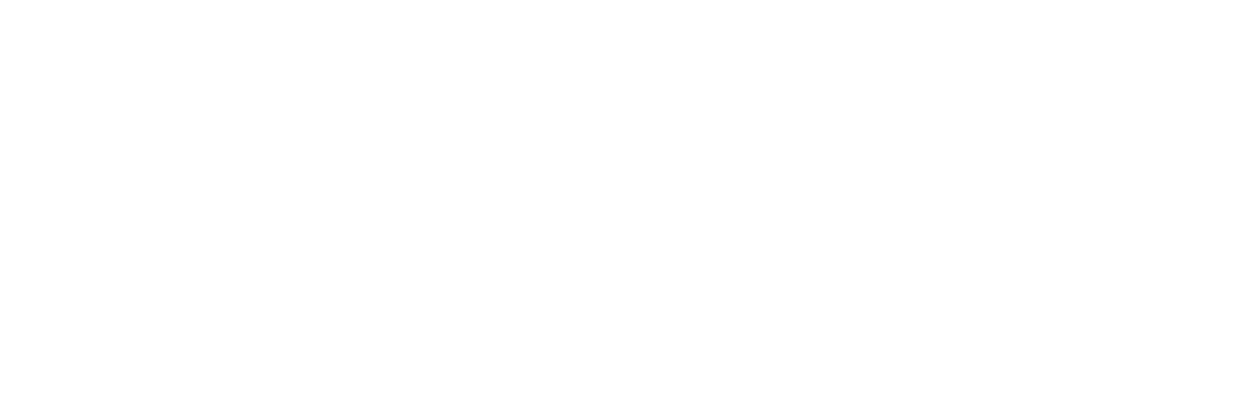 scroll, scrollTop: 0, scrollLeft: 0, axis: both 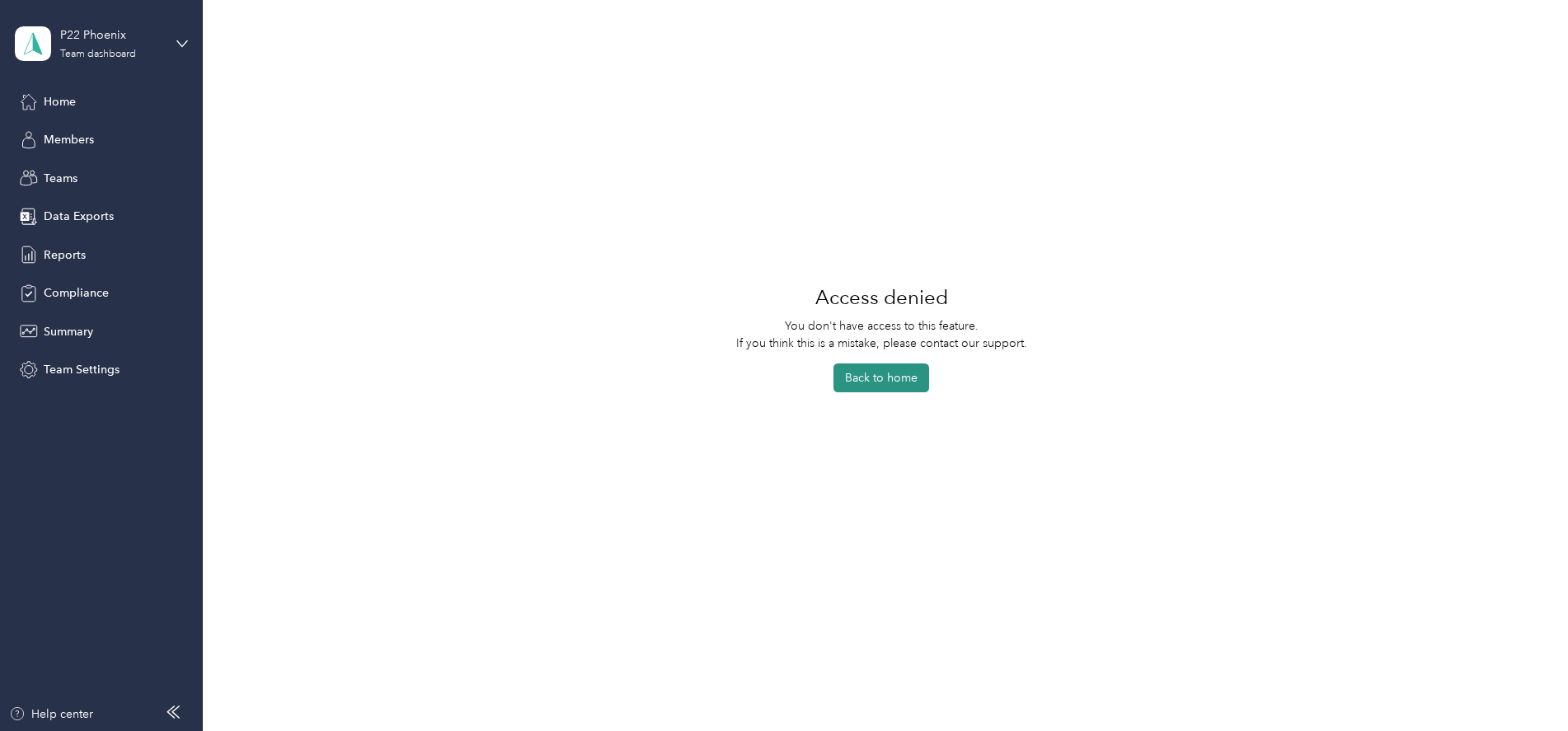 click on "Back to home" at bounding box center [881, 377] 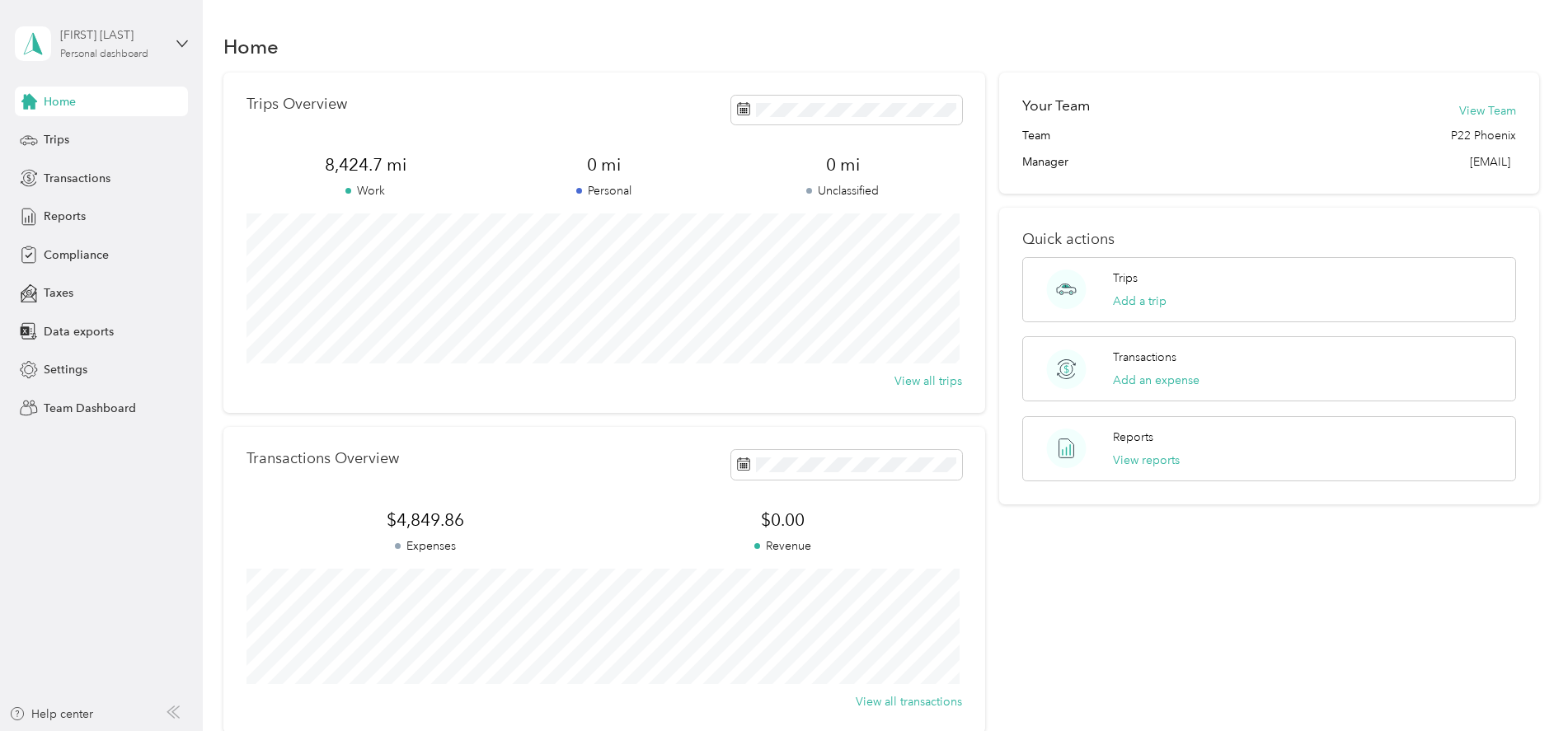 click on "Personal dashboard" at bounding box center (104, 54) 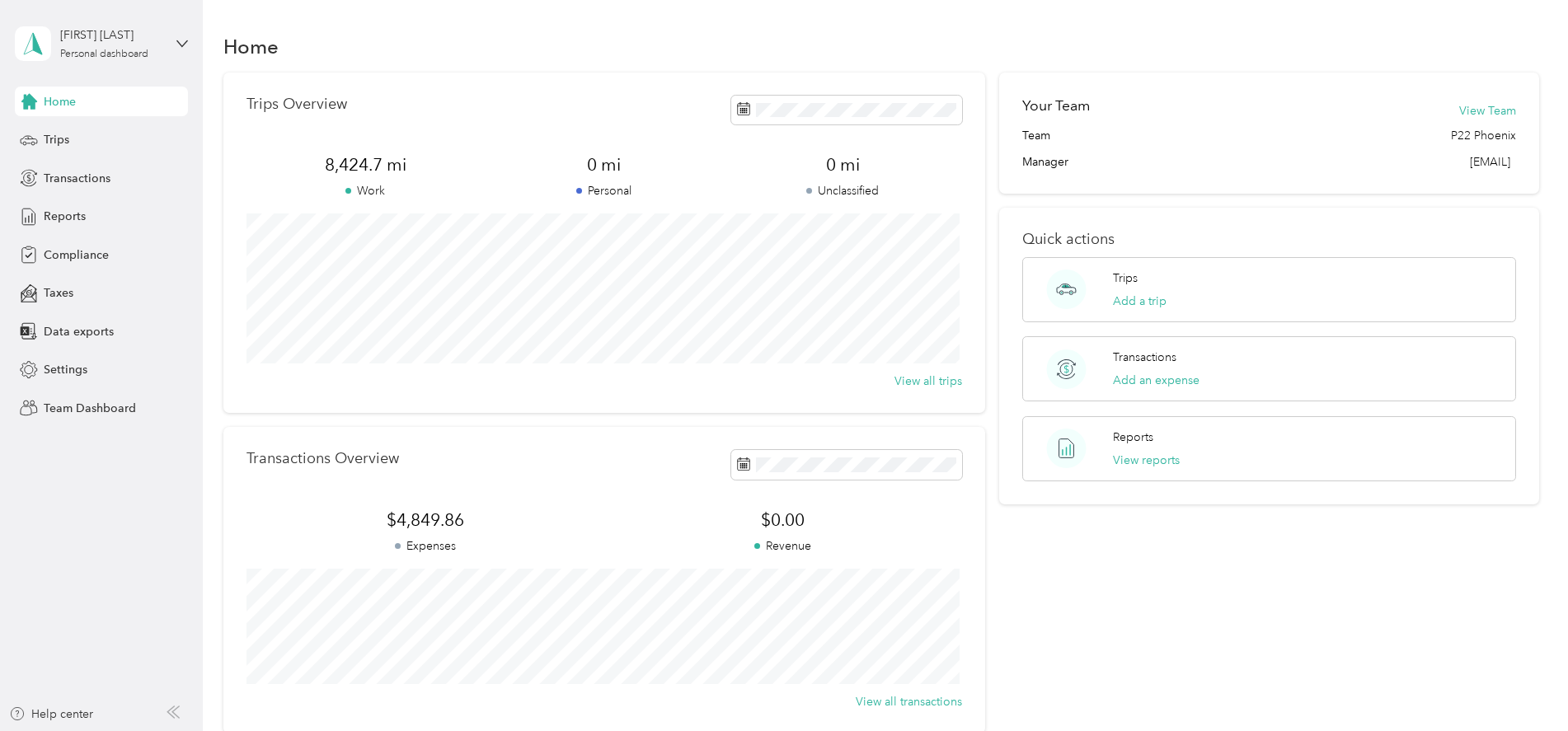 click on "You’re signed in as  [EMAIL]   Team dashboard Personal dashboard Log out" at bounding box center [140, 152] 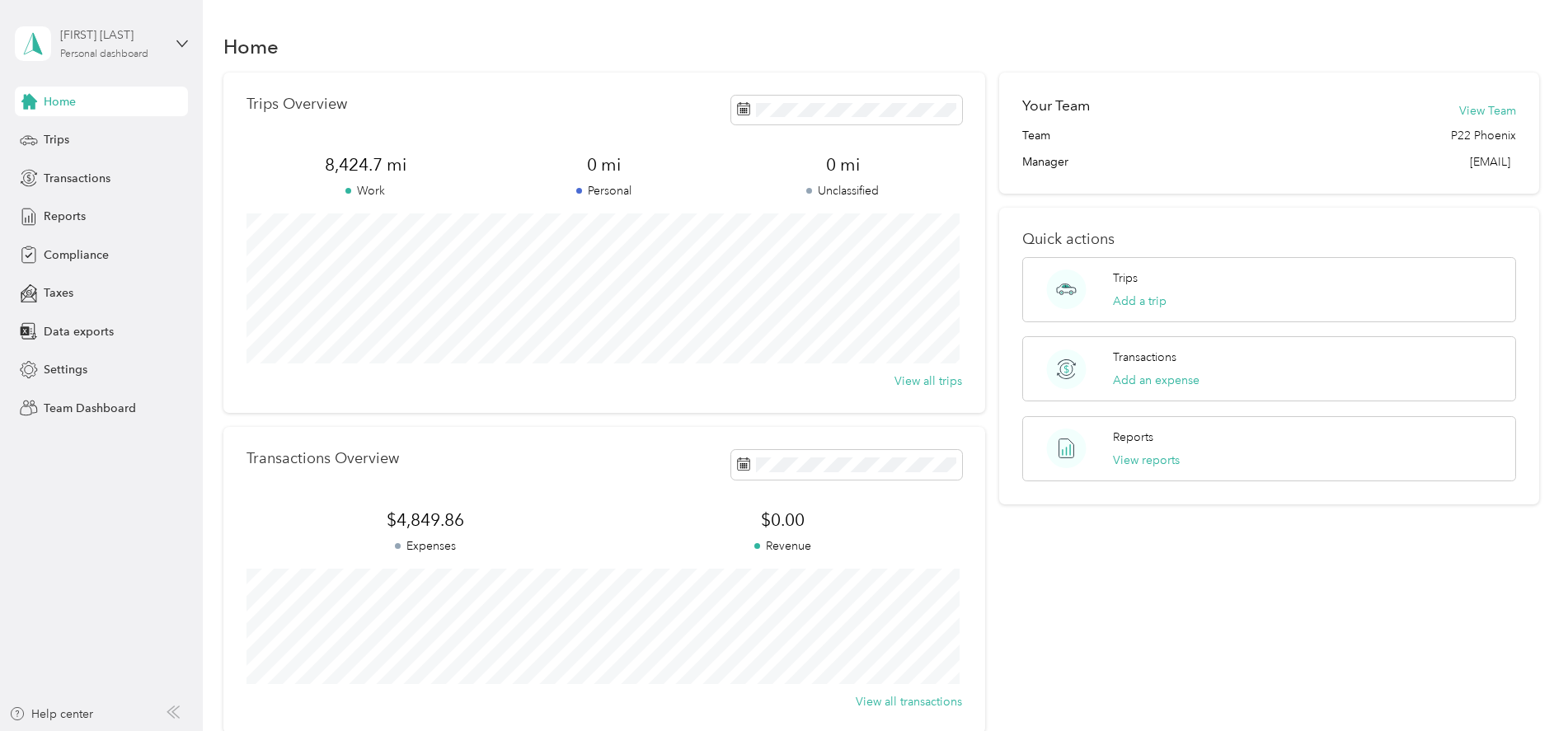 click on "Personal dashboard" at bounding box center [104, 54] 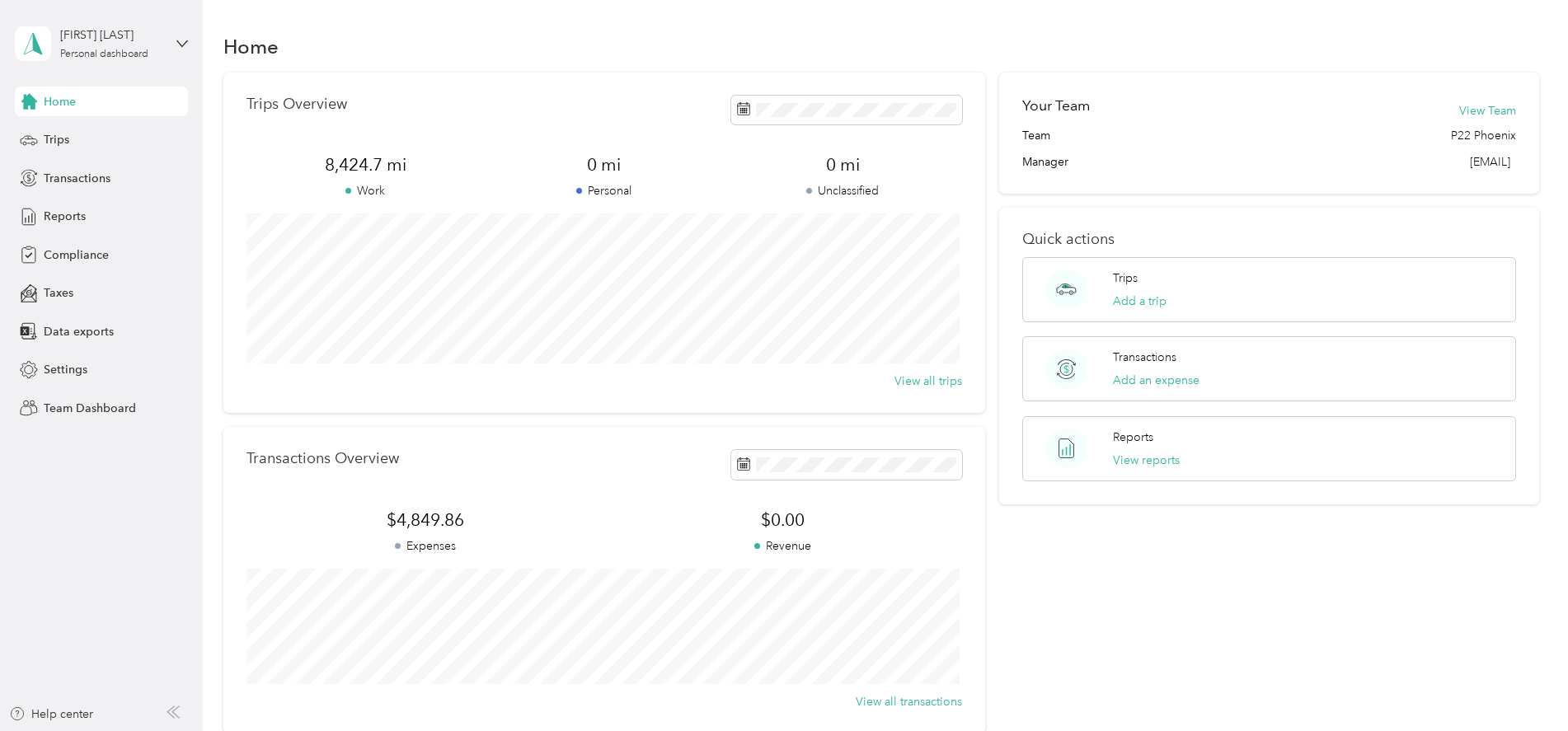 click on "Team dashboard" at bounding box center [73, 135] 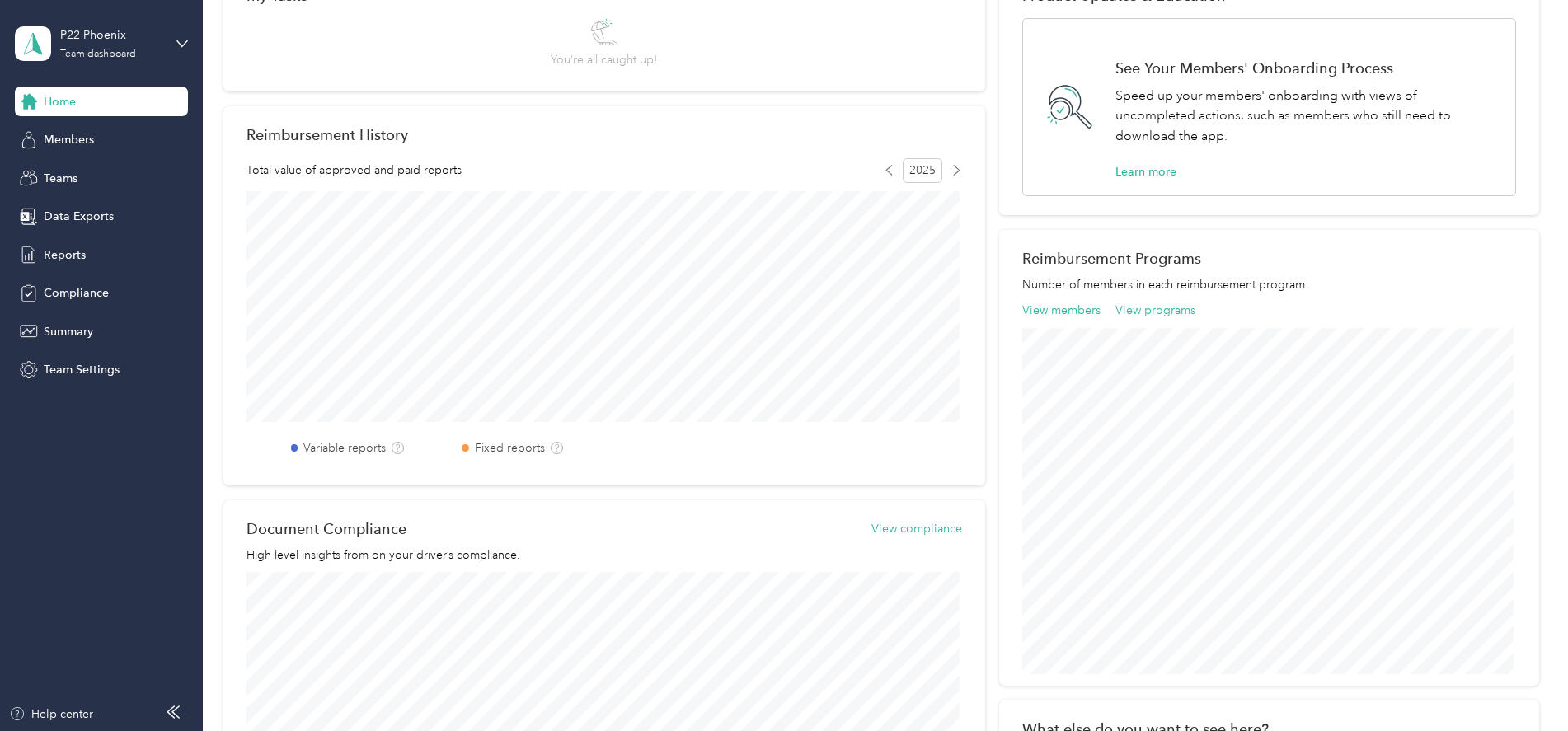 scroll, scrollTop: 330, scrollLeft: 0, axis: vertical 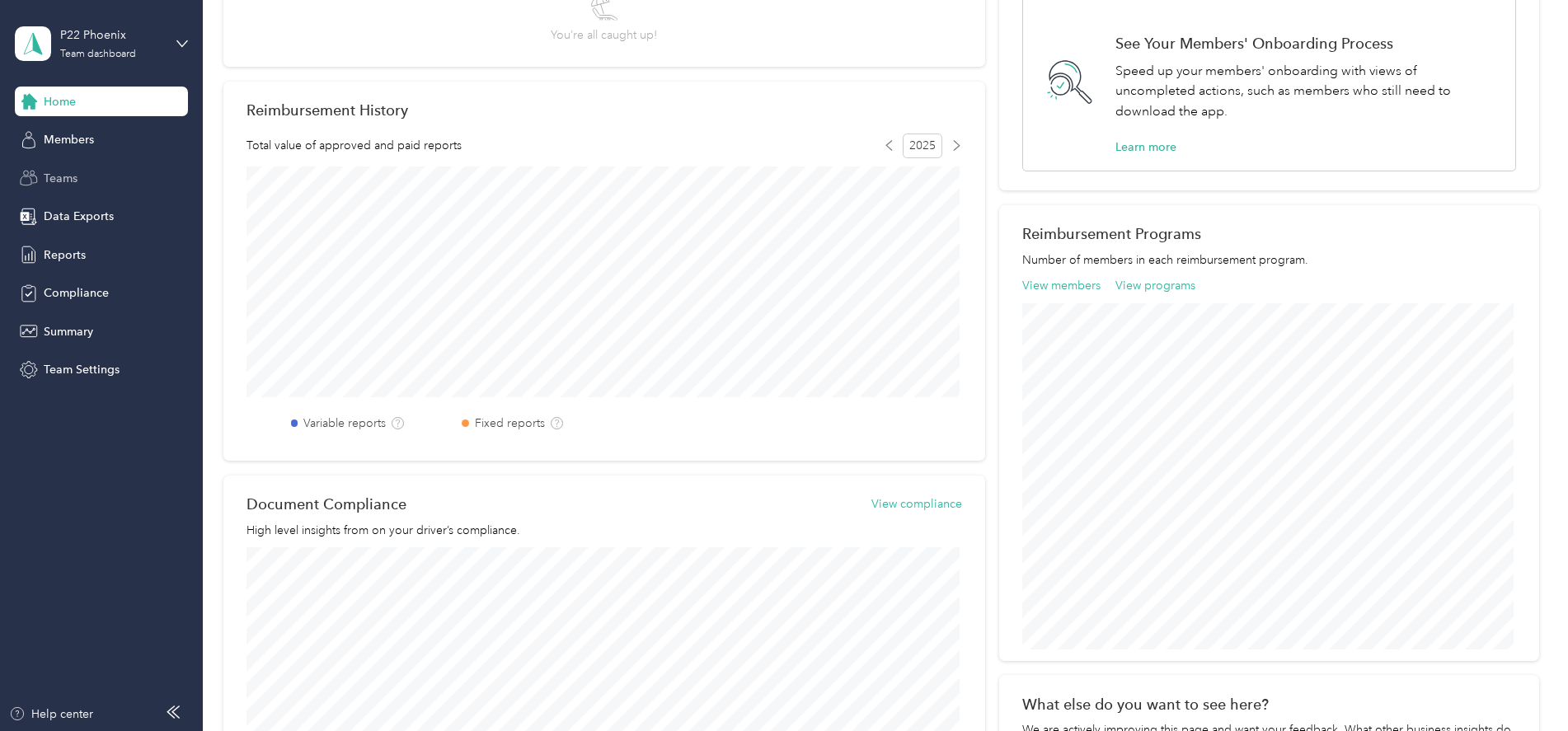 click on "Teams" at bounding box center (60, 178) 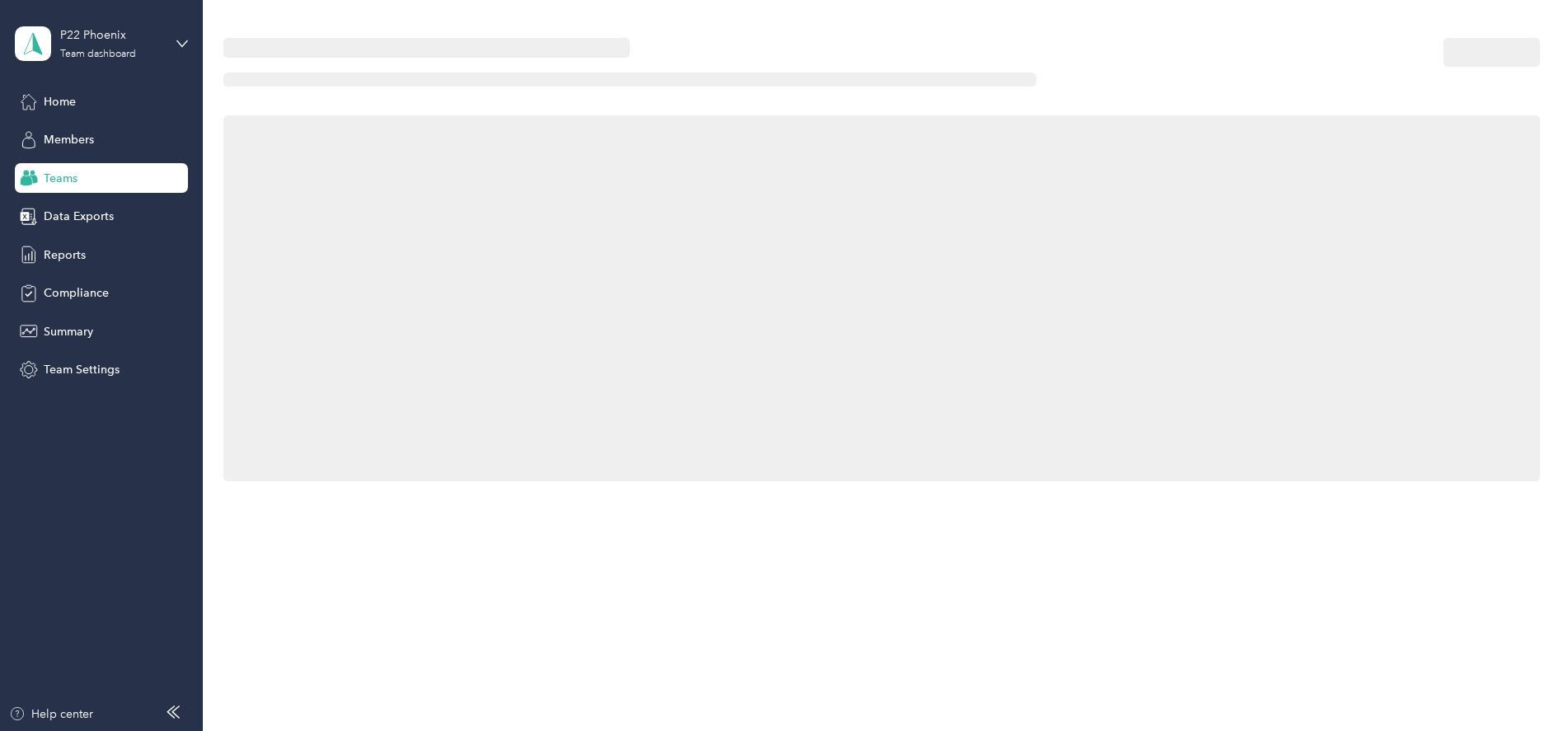 scroll, scrollTop: 0, scrollLeft: 0, axis: both 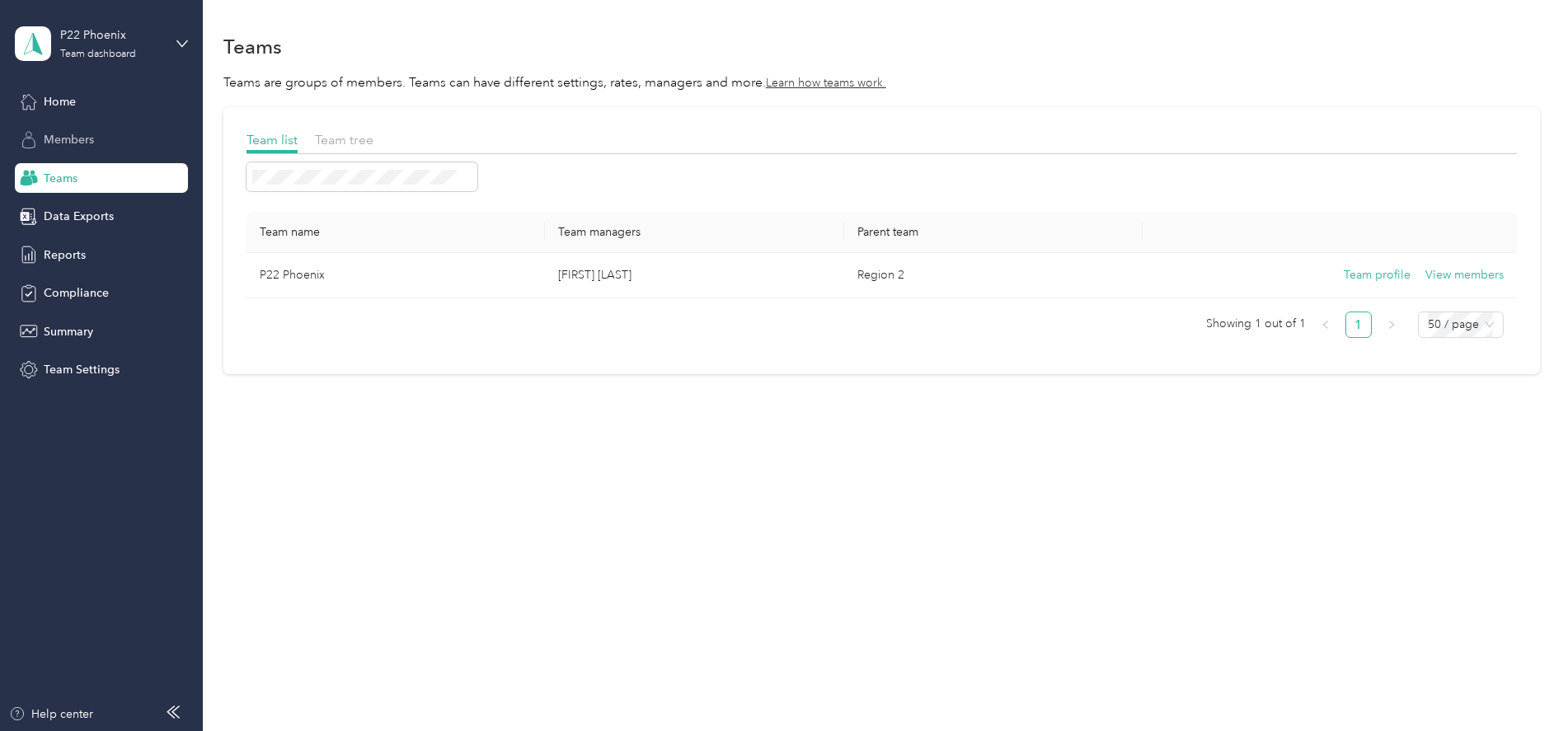 click on "Members" at bounding box center [68, 139] 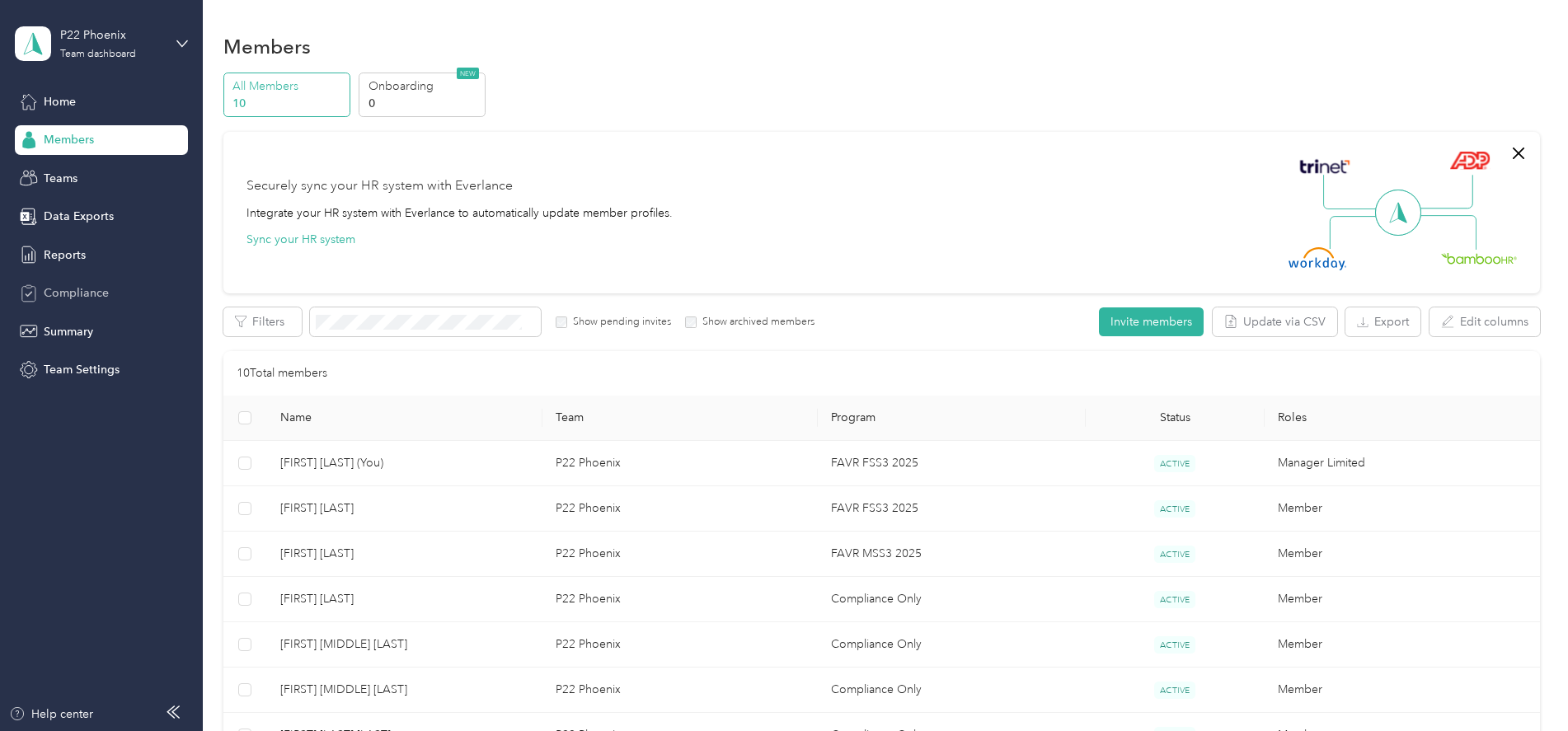 click on "Compliance" at bounding box center (76, 293) 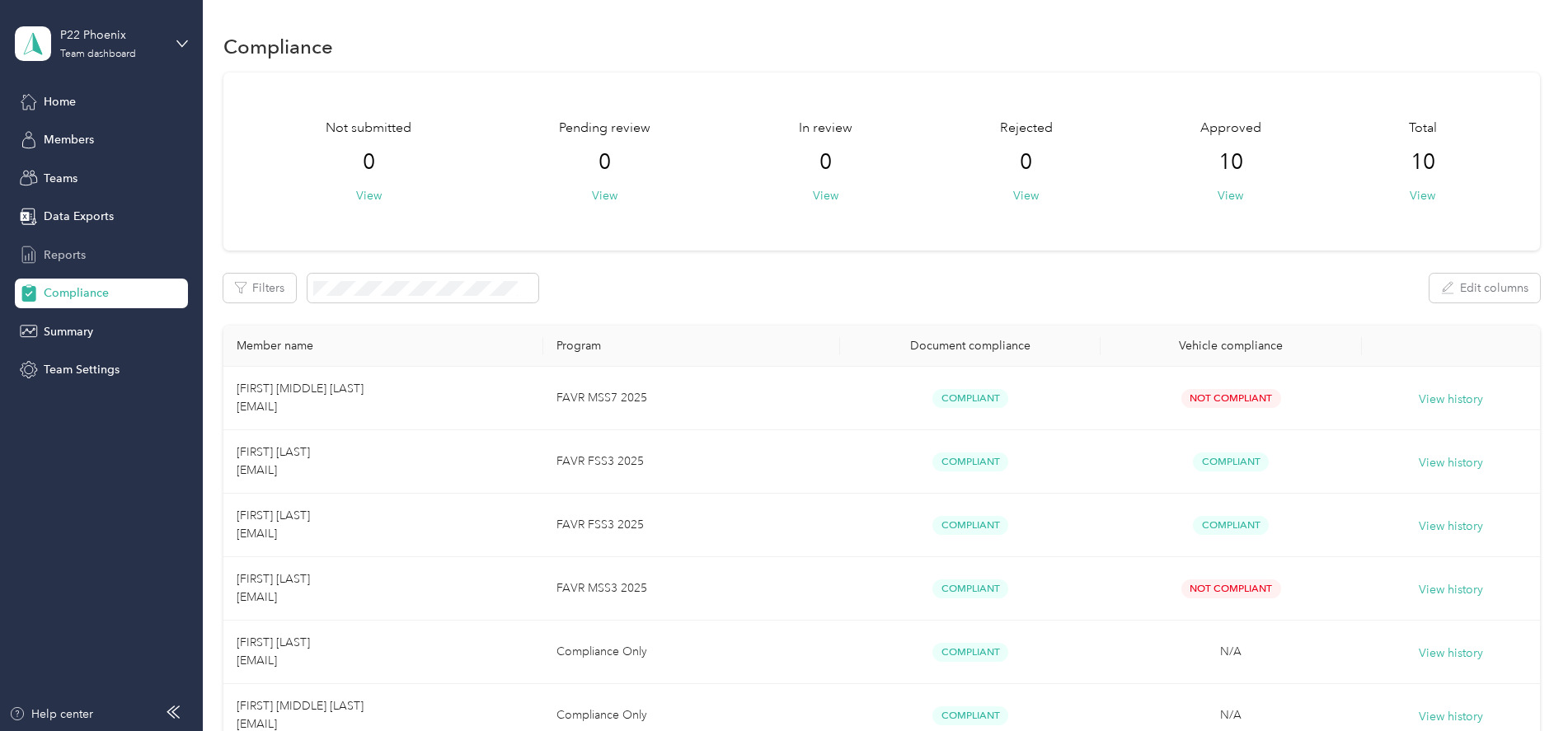 click on "Reports" at bounding box center [64, 255] 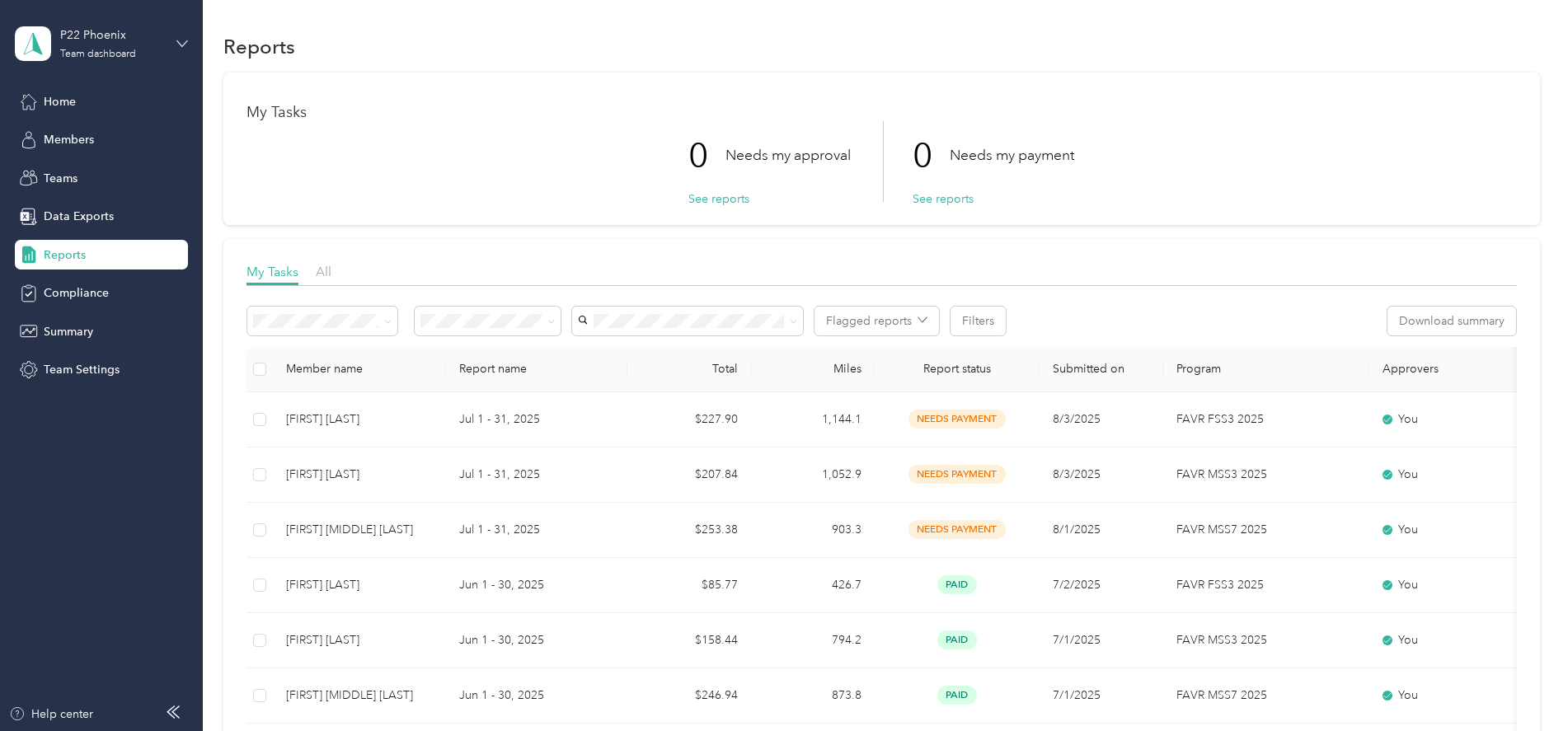 click 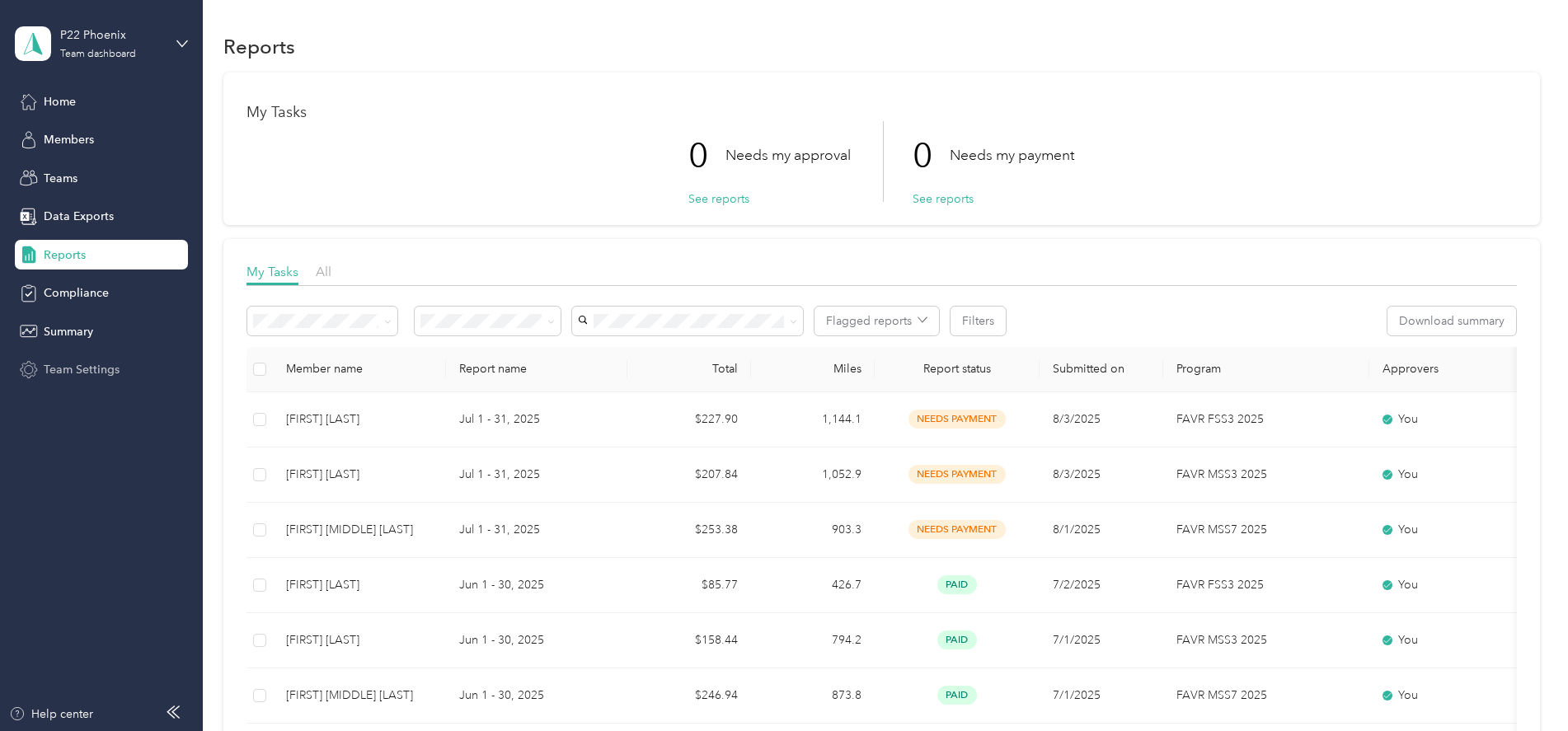 click on "Team Settings" at bounding box center [101, 370] 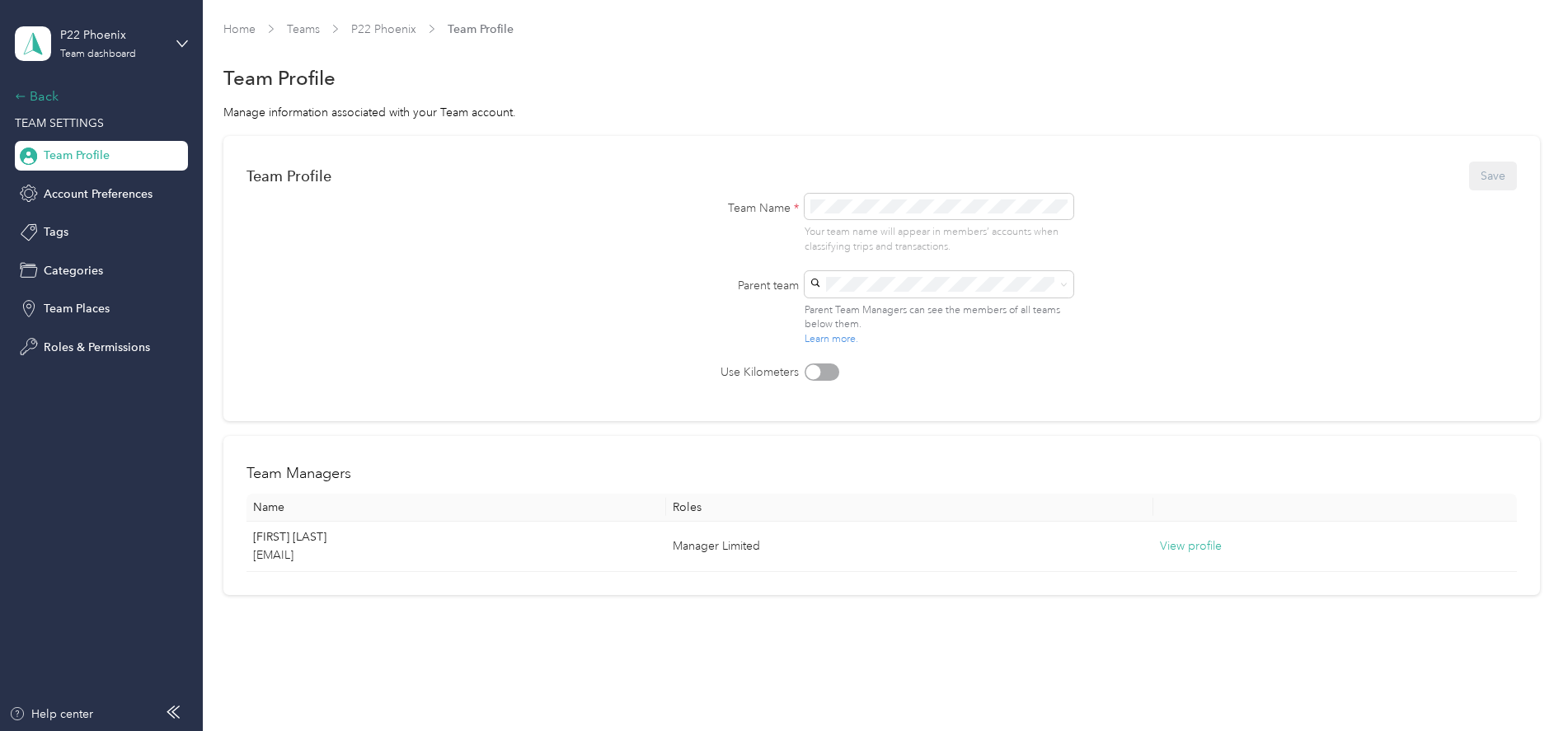 click on "Back" at bounding box center (97, 96) 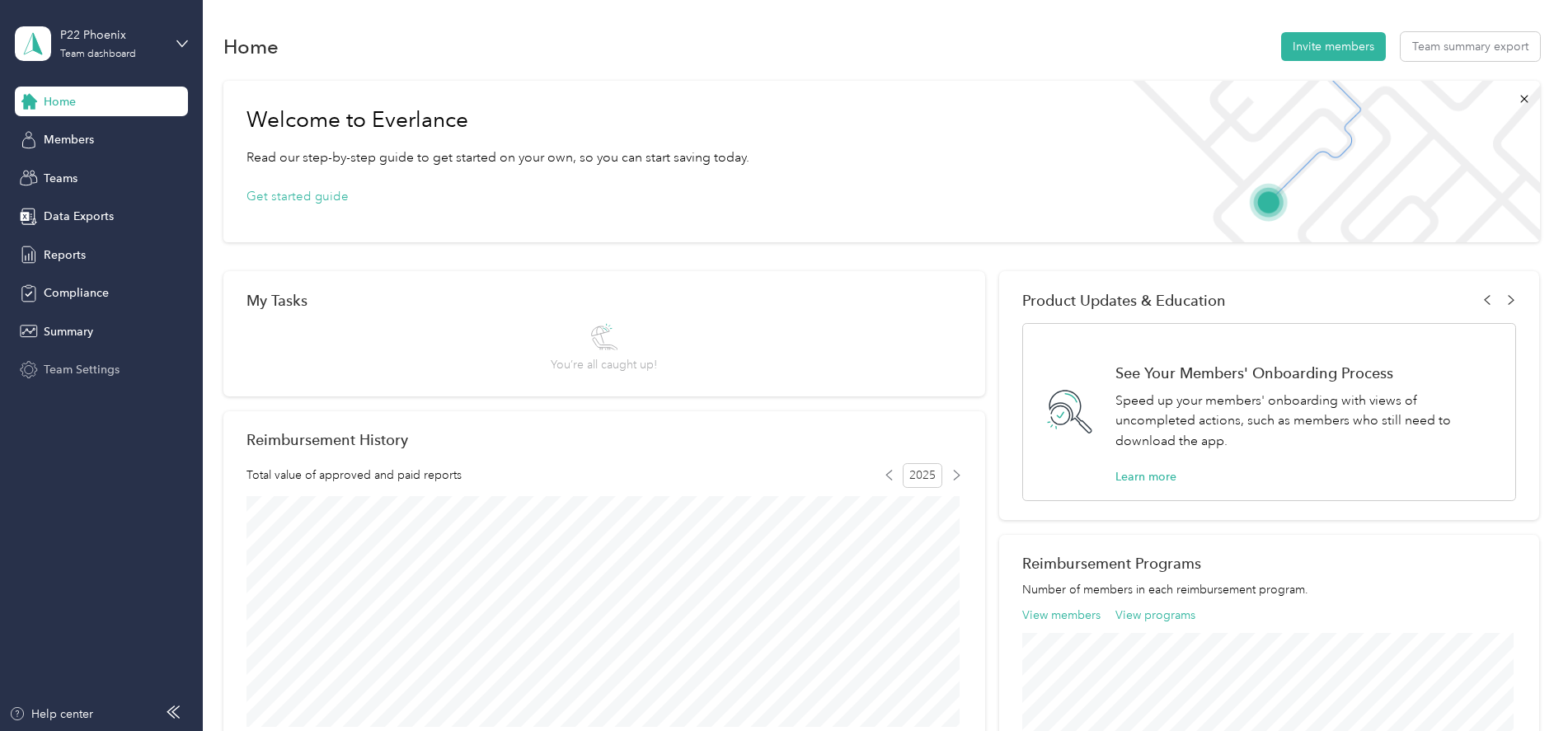 click on "Team Settings" at bounding box center [101, 370] 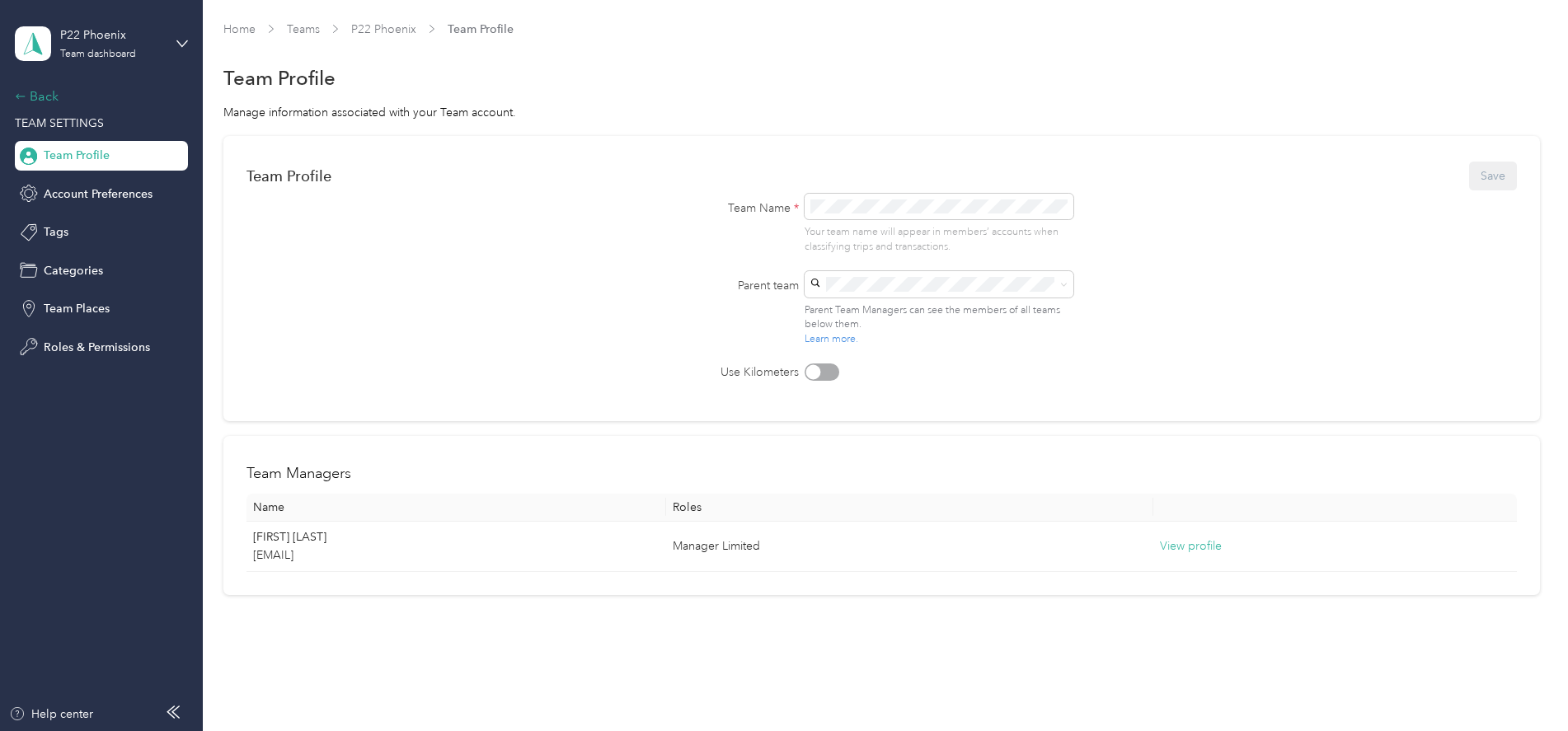 click on "Back" at bounding box center [97, 96] 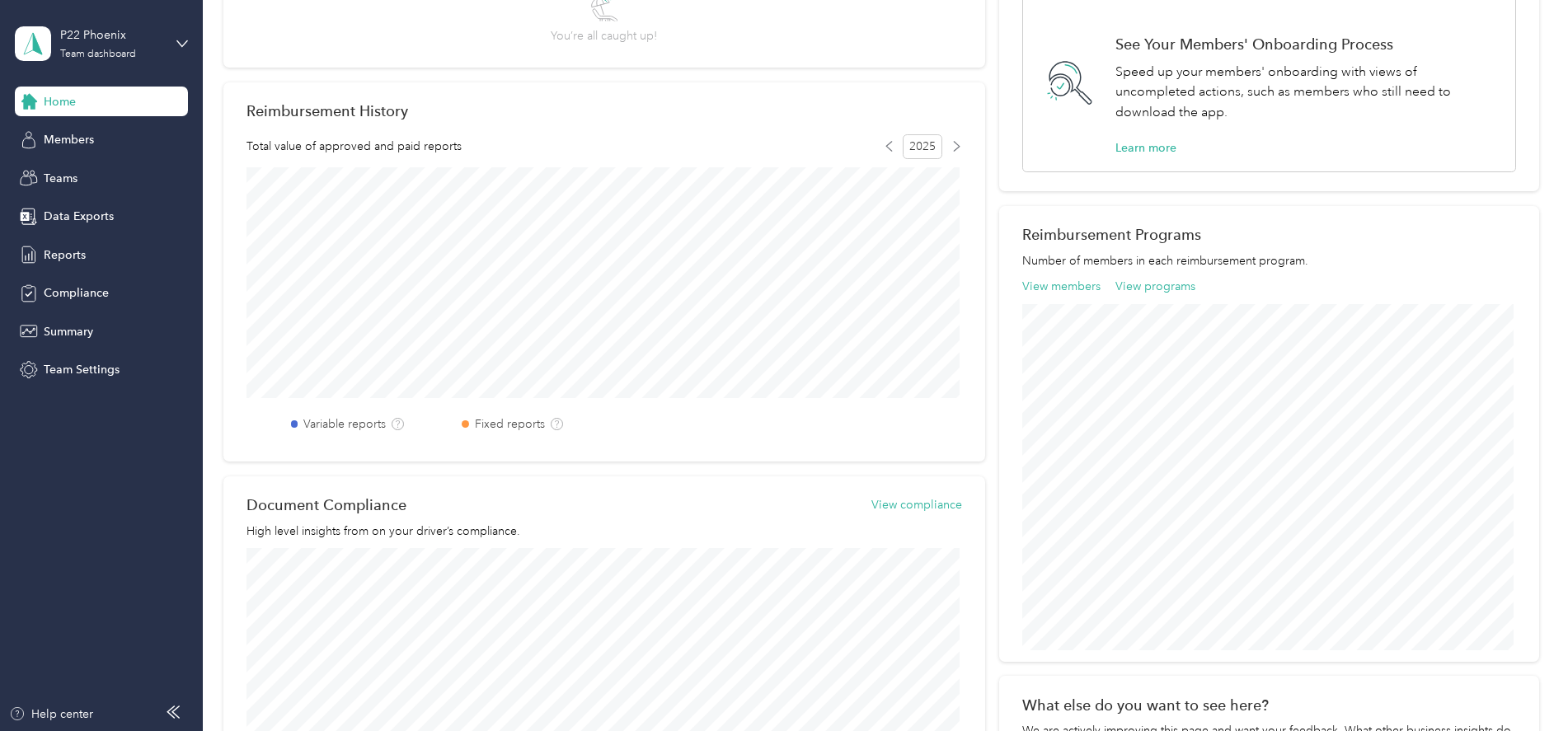 scroll, scrollTop: 0, scrollLeft: 0, axis: both 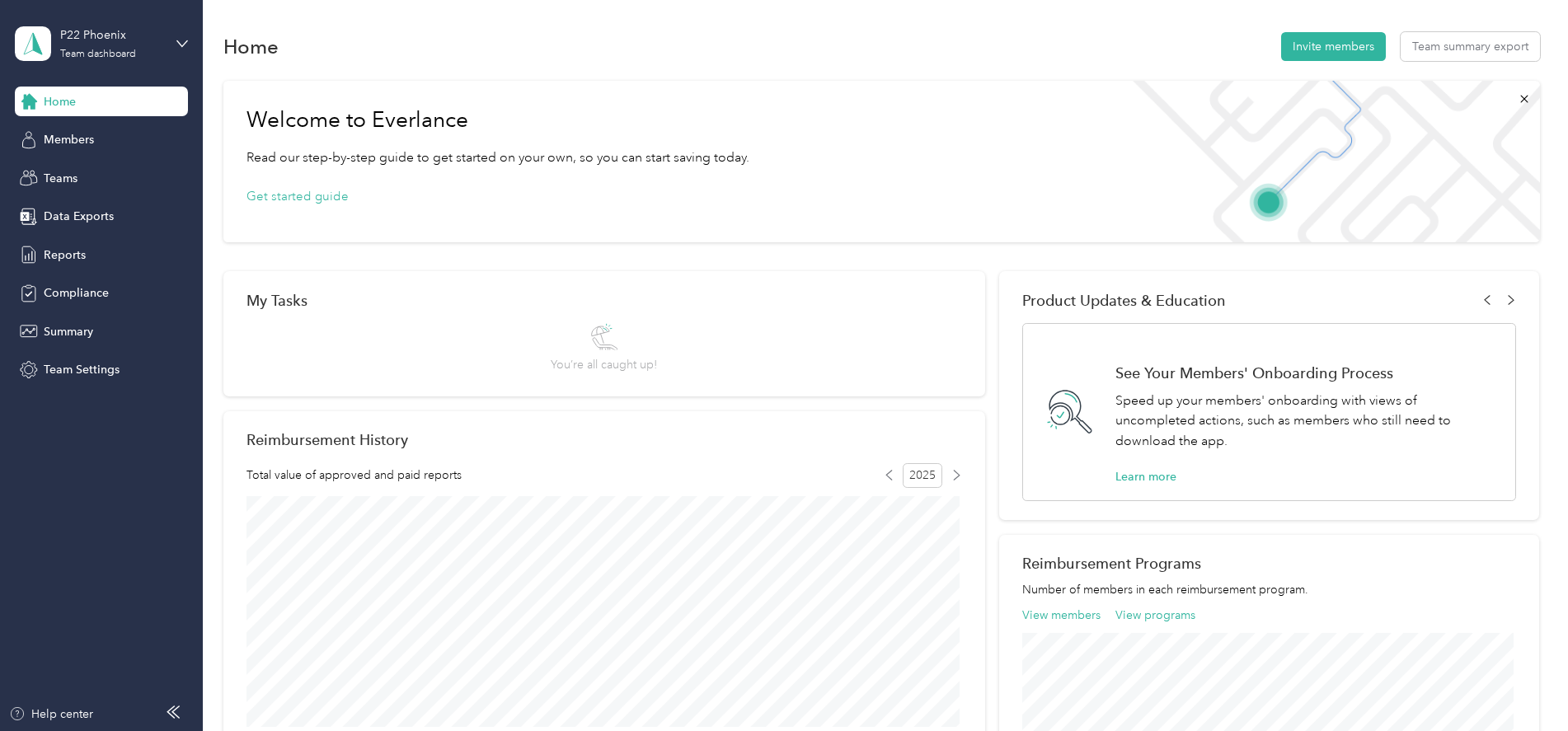 click on "P22 Phoenix Team dashboard" at bounding box center (101, 44) 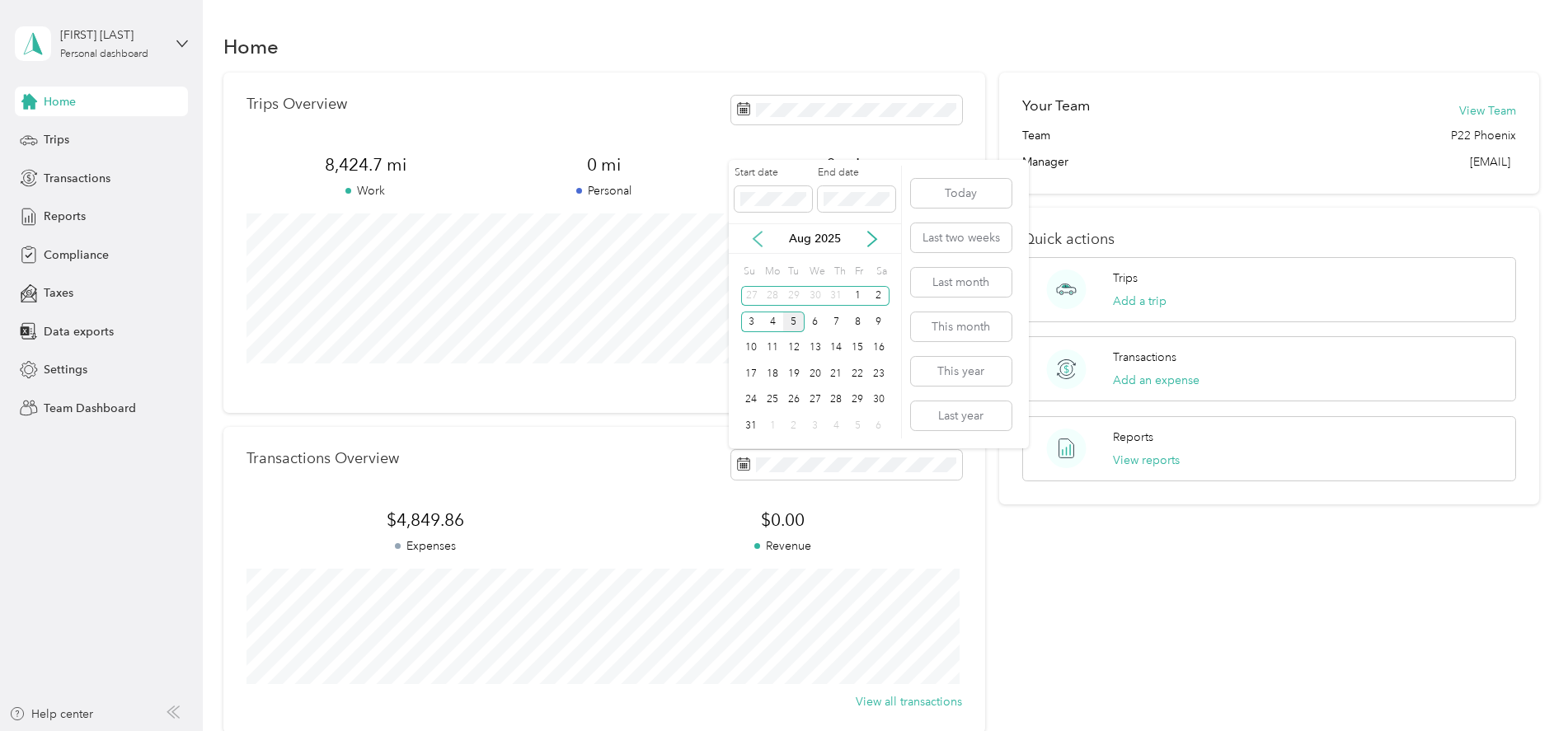 click 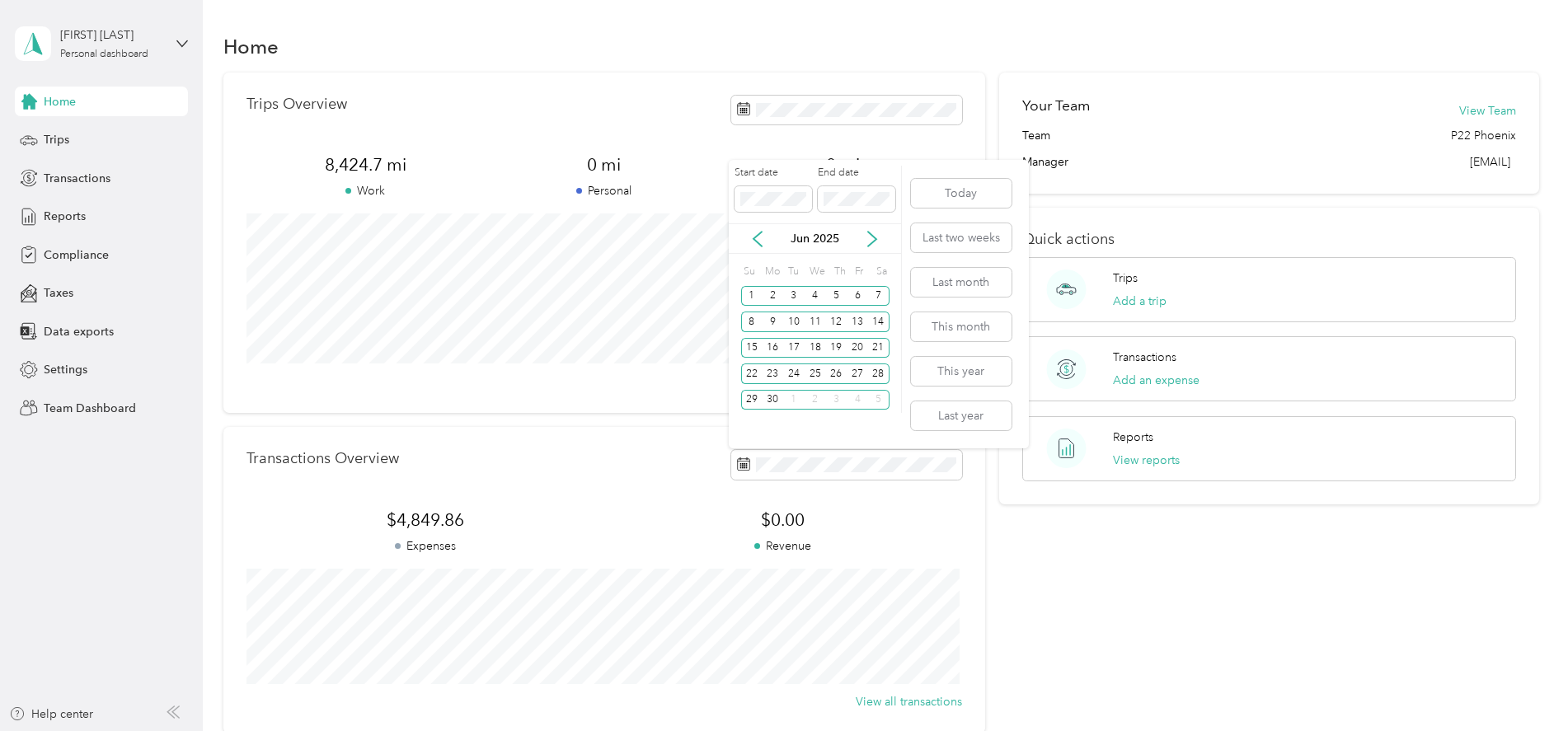 click on "Jun 2025" at bounding box center [815, 238] 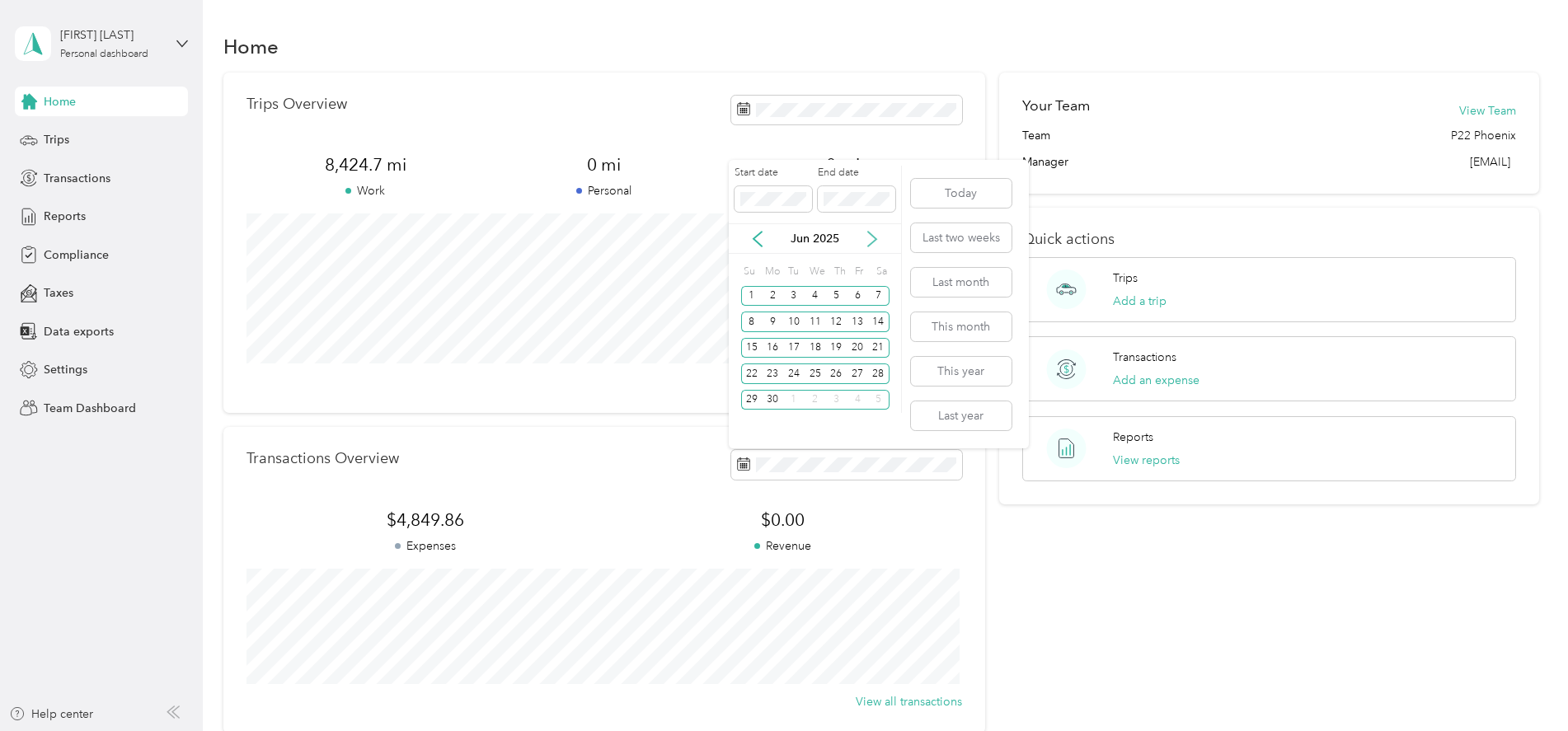 click 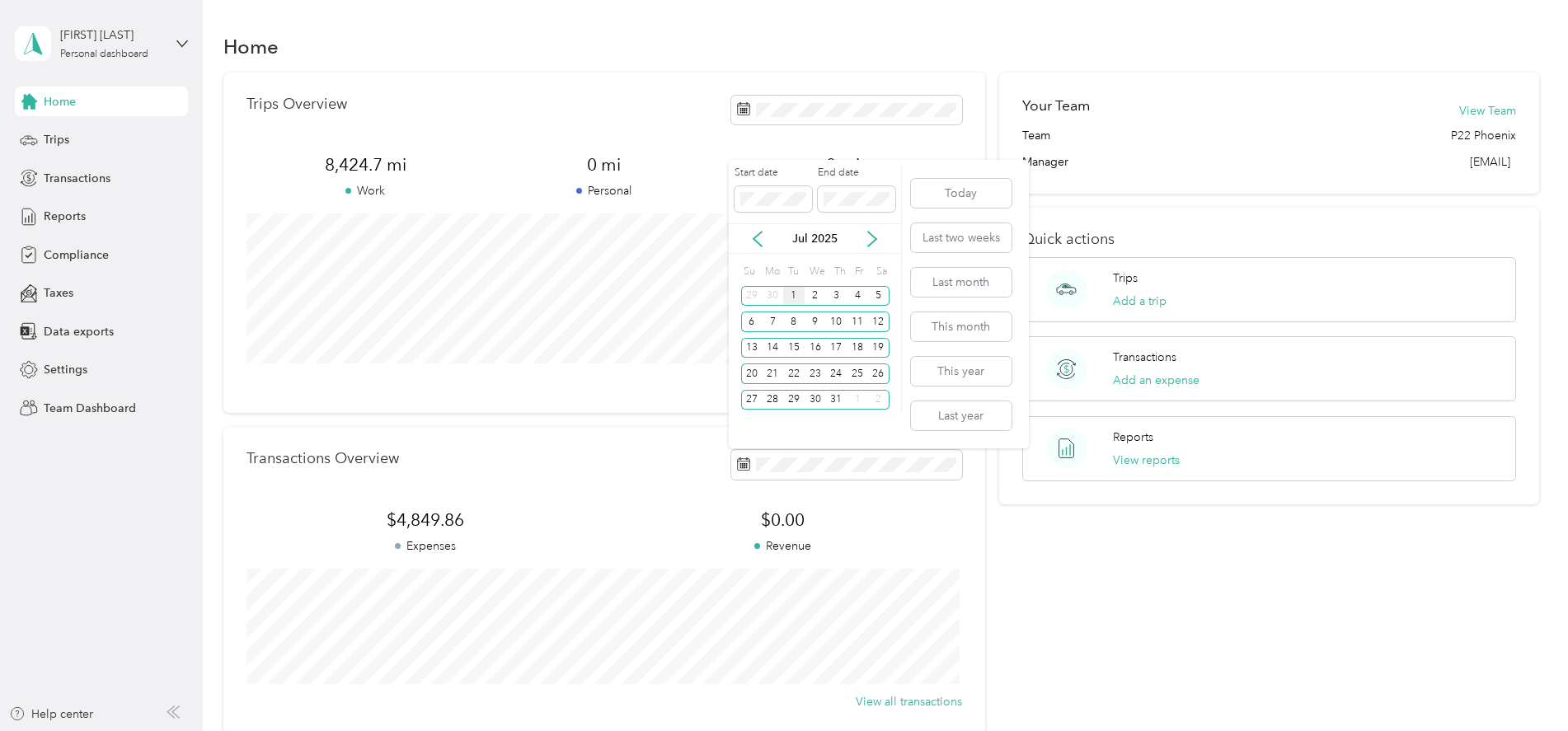 click on "1" at bounding box center (794, 296) 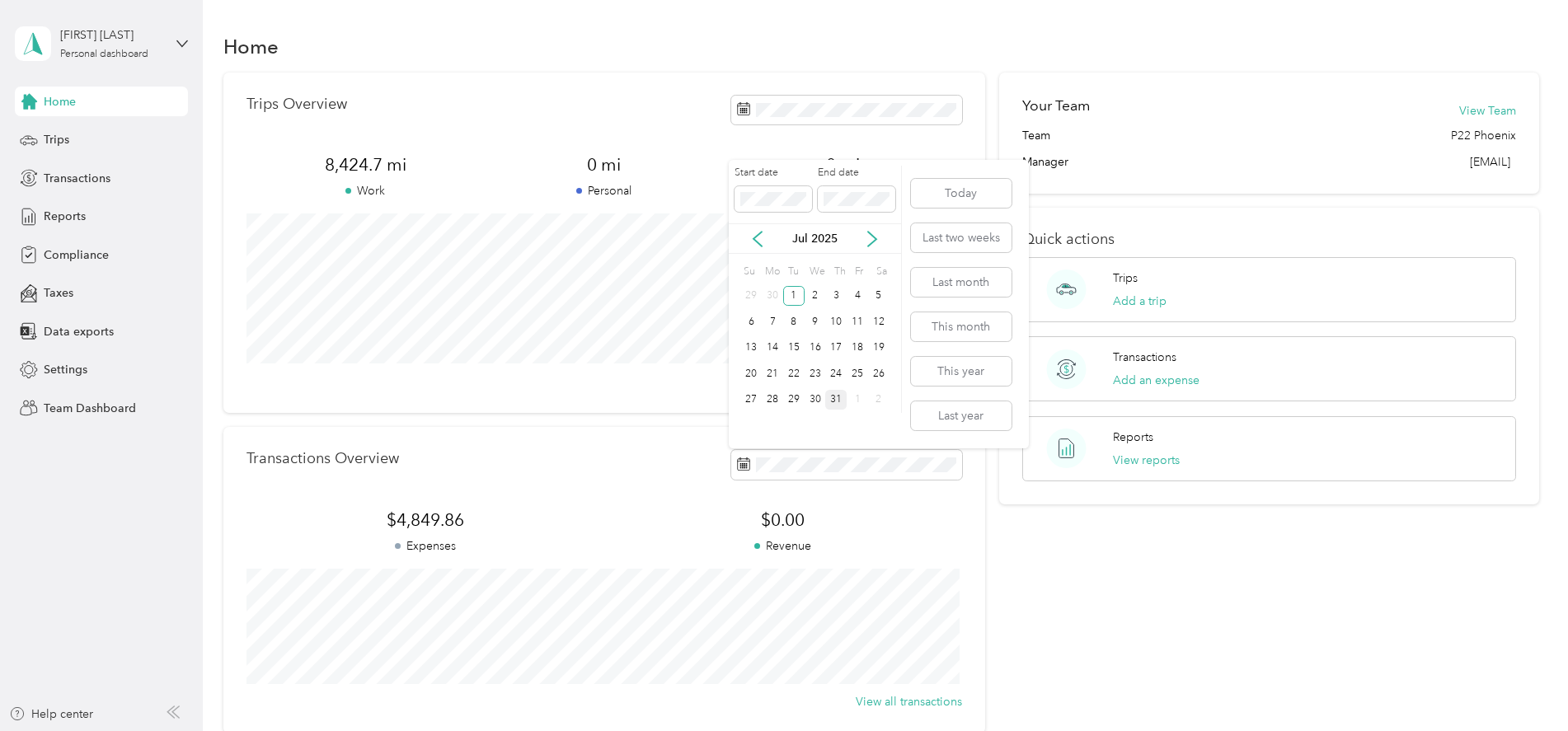 click on "31" at bounding box center [836, 400] 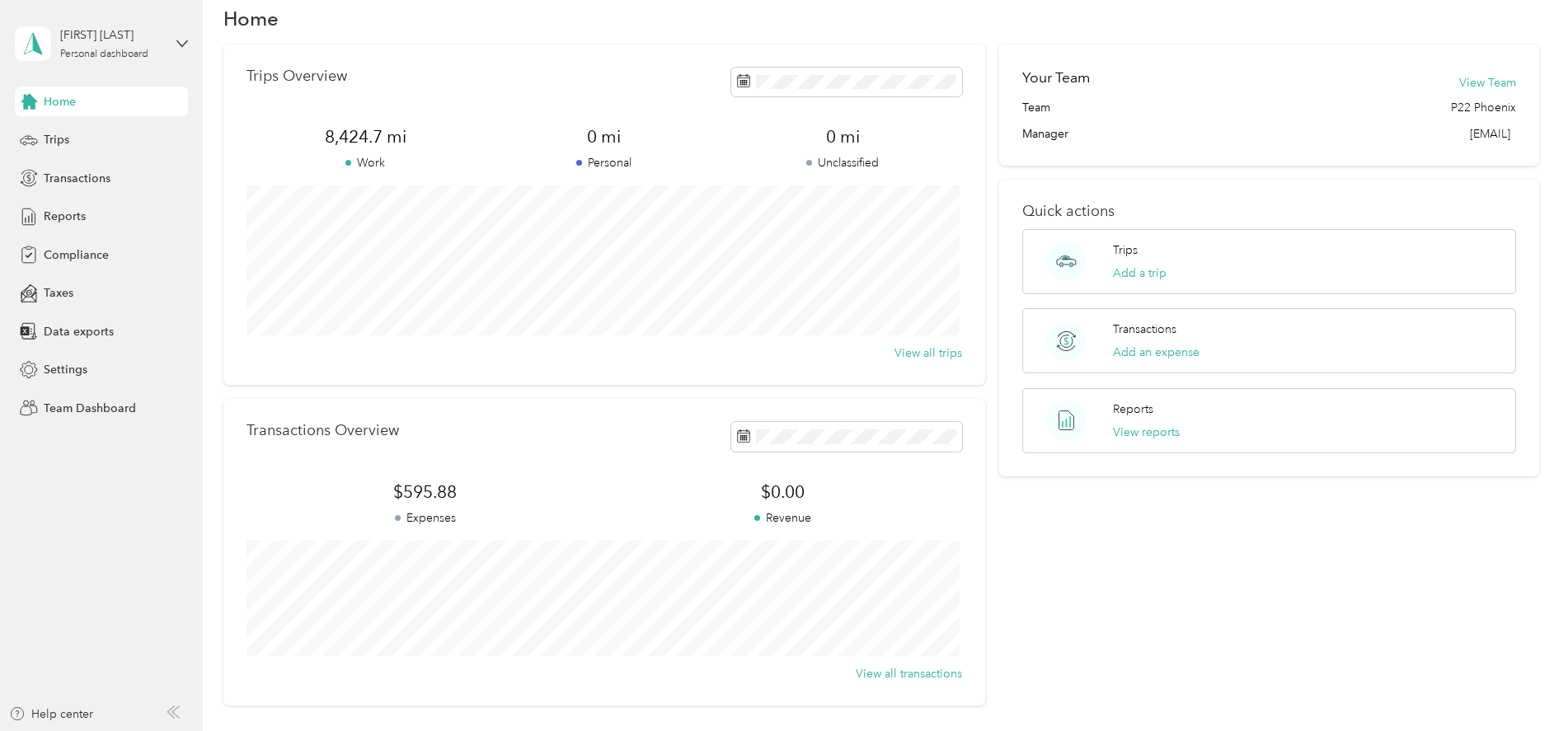 scroll, scrollTop: 0, scrollLeft: 0, axis: both 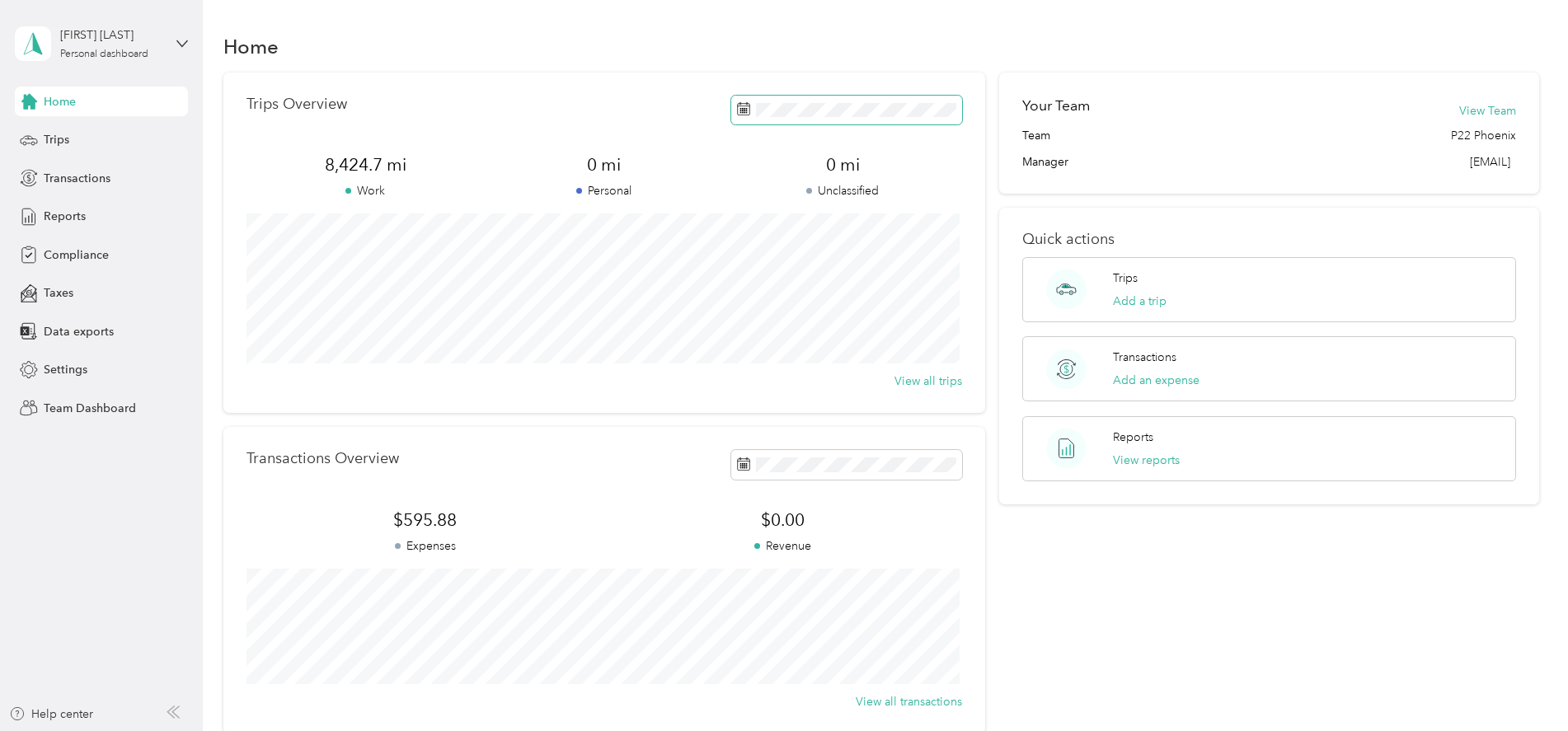 click at bounding box center [847, 110] 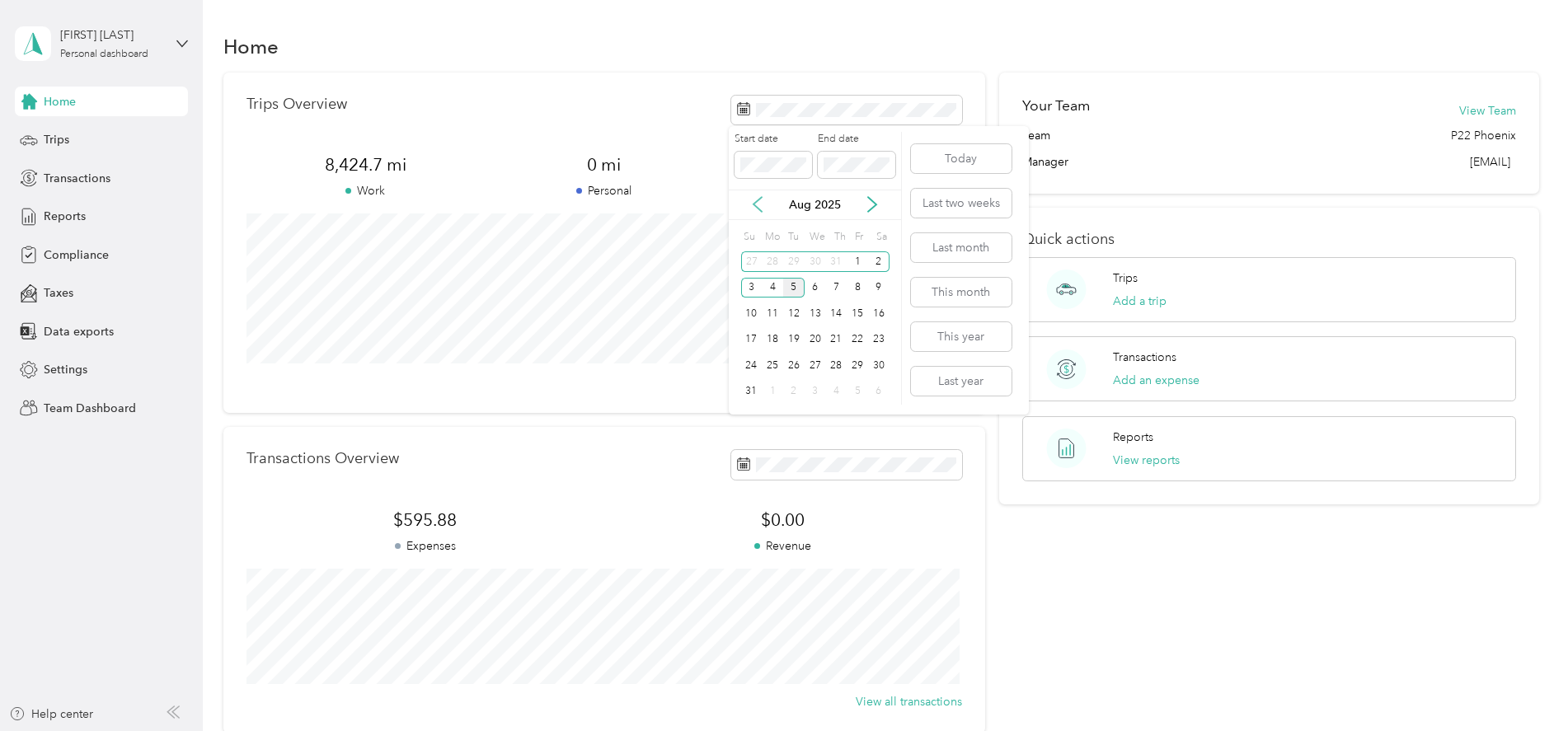 click 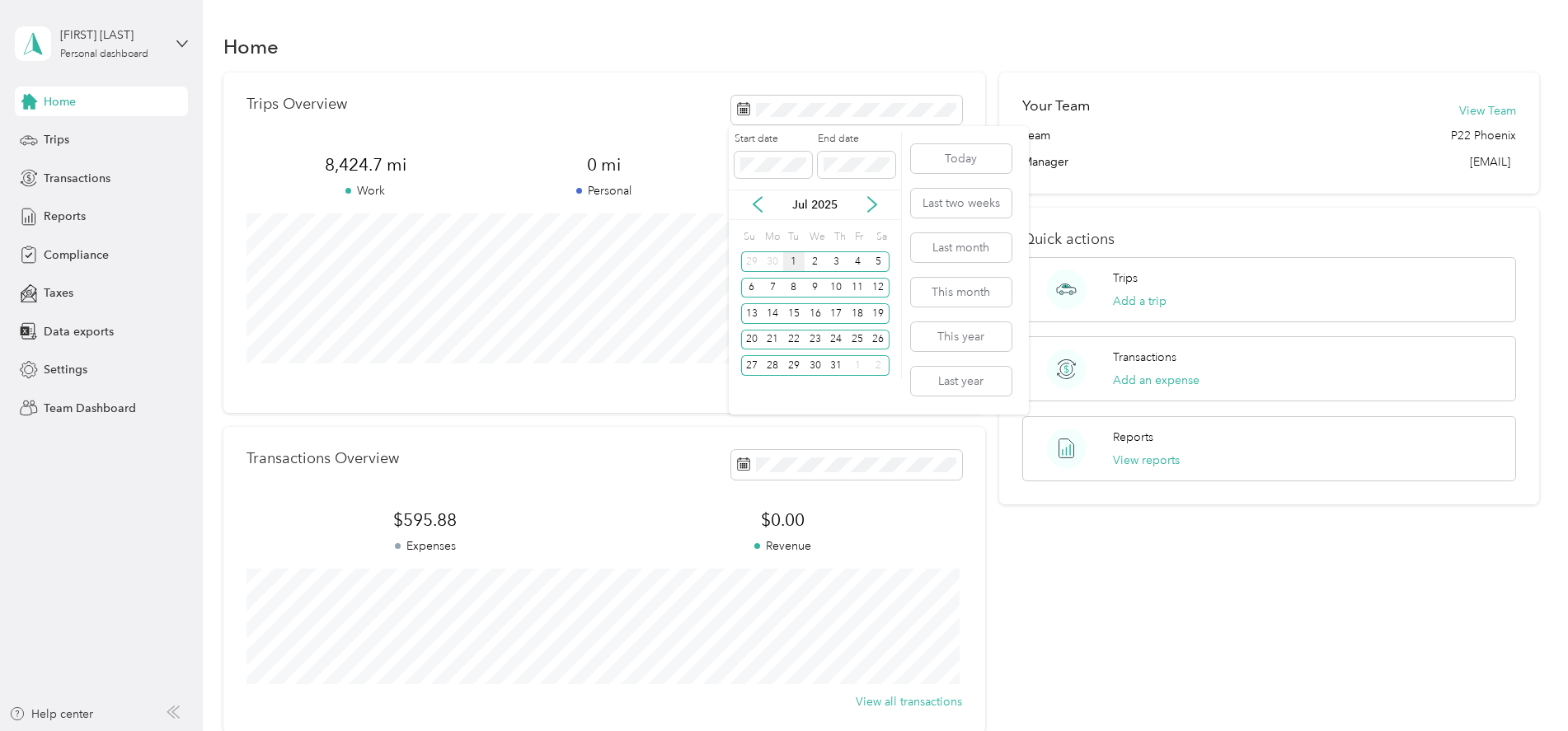 click on "1" at bounding box center [794, 261] 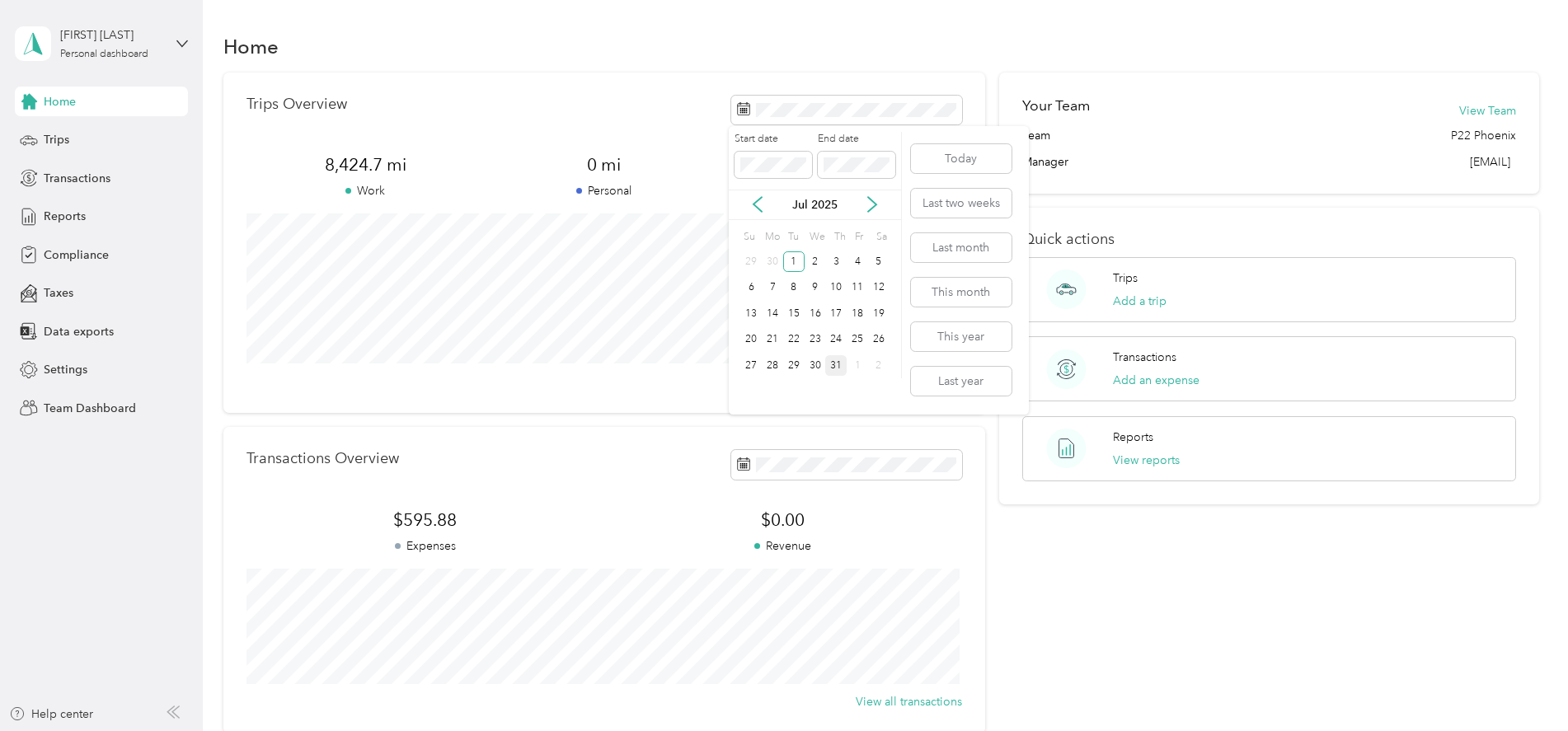 click on "31" at bounding box center (836, 365) 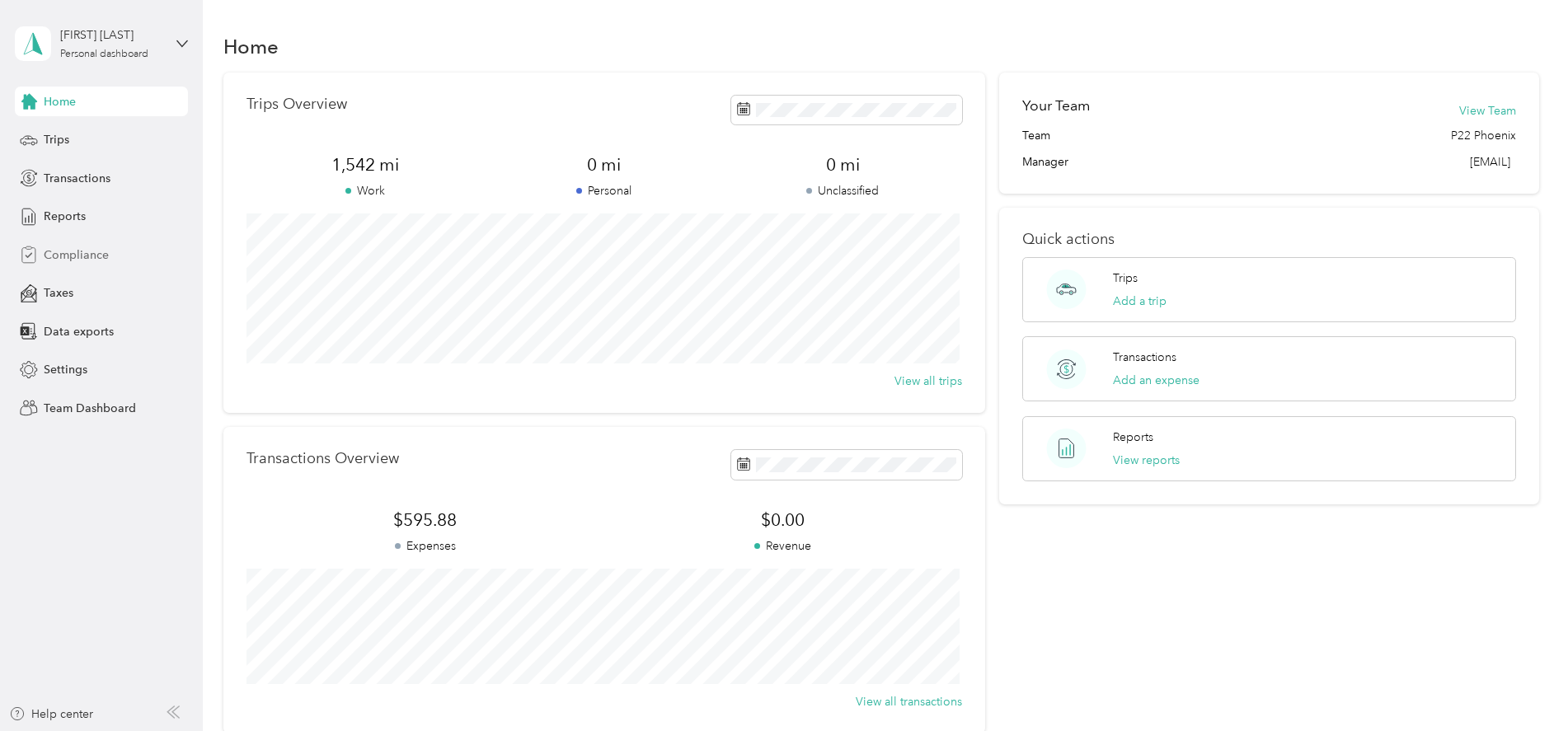 click on "Compliance" at bounding box center [76, 255] 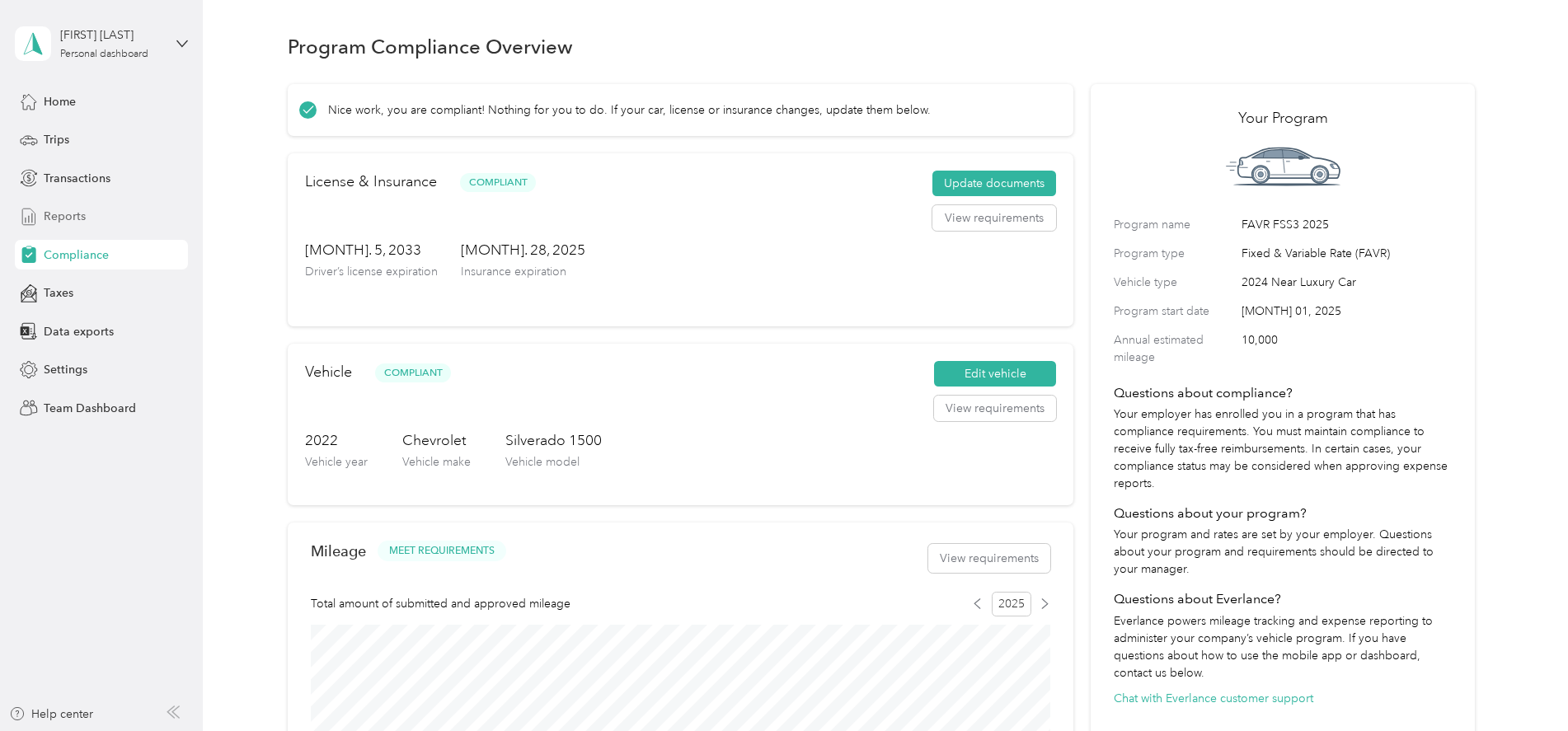 click on "Reports" at bounding box center (64, 216) 